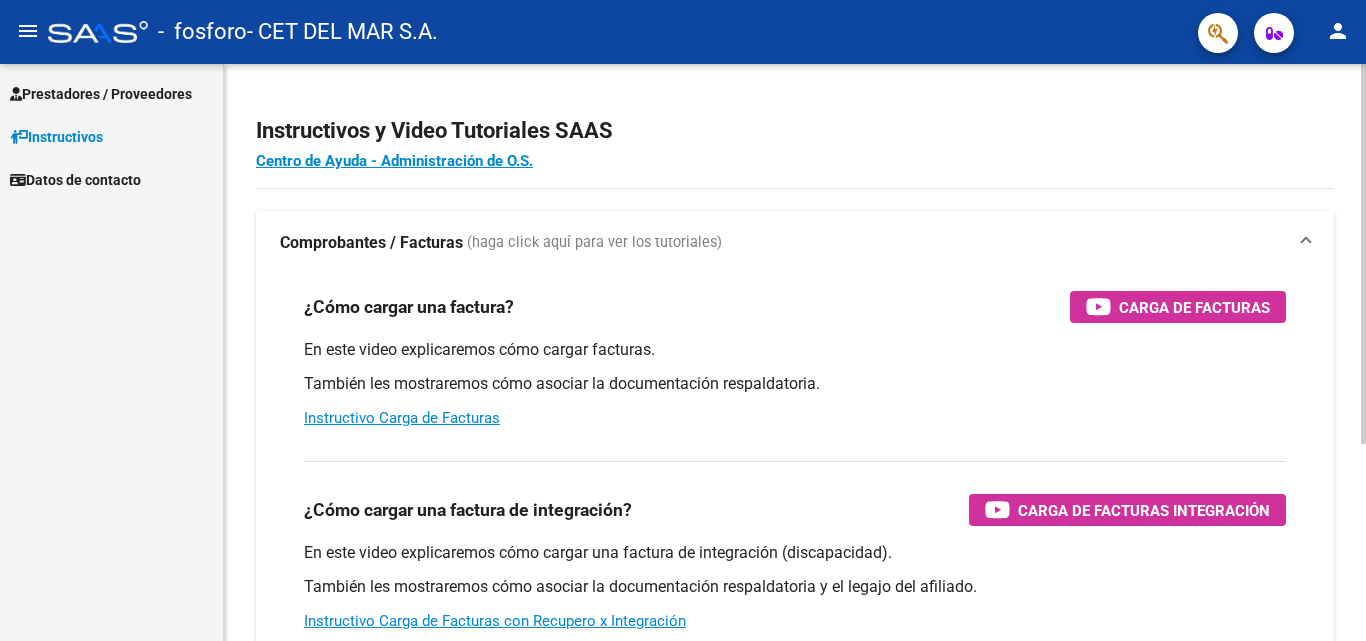 scroll, scrollTop: 0, scrollLeft: 0, axis: both 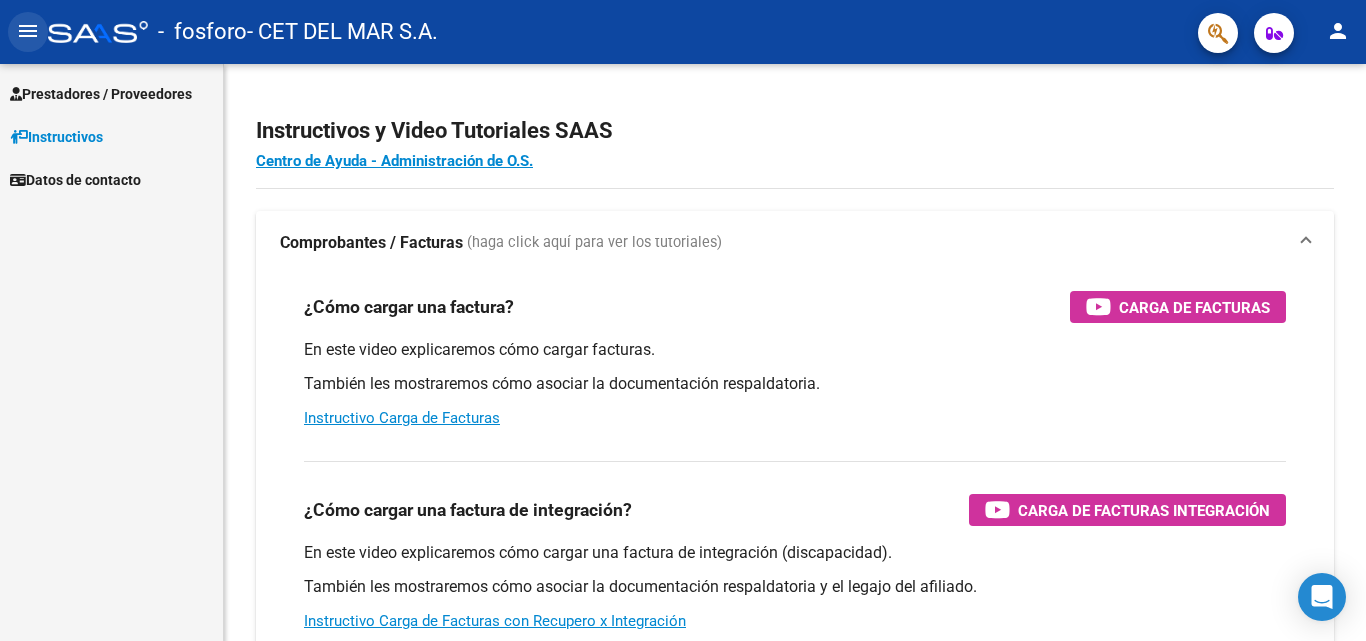 click on "menu" 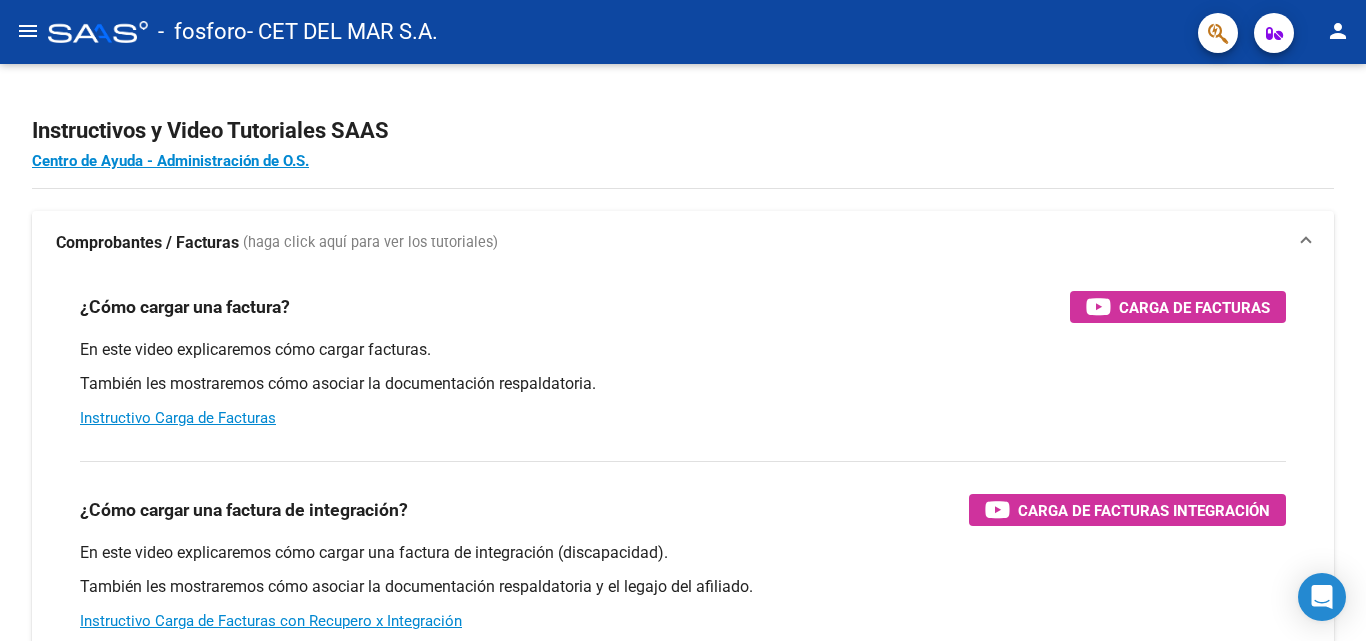 click 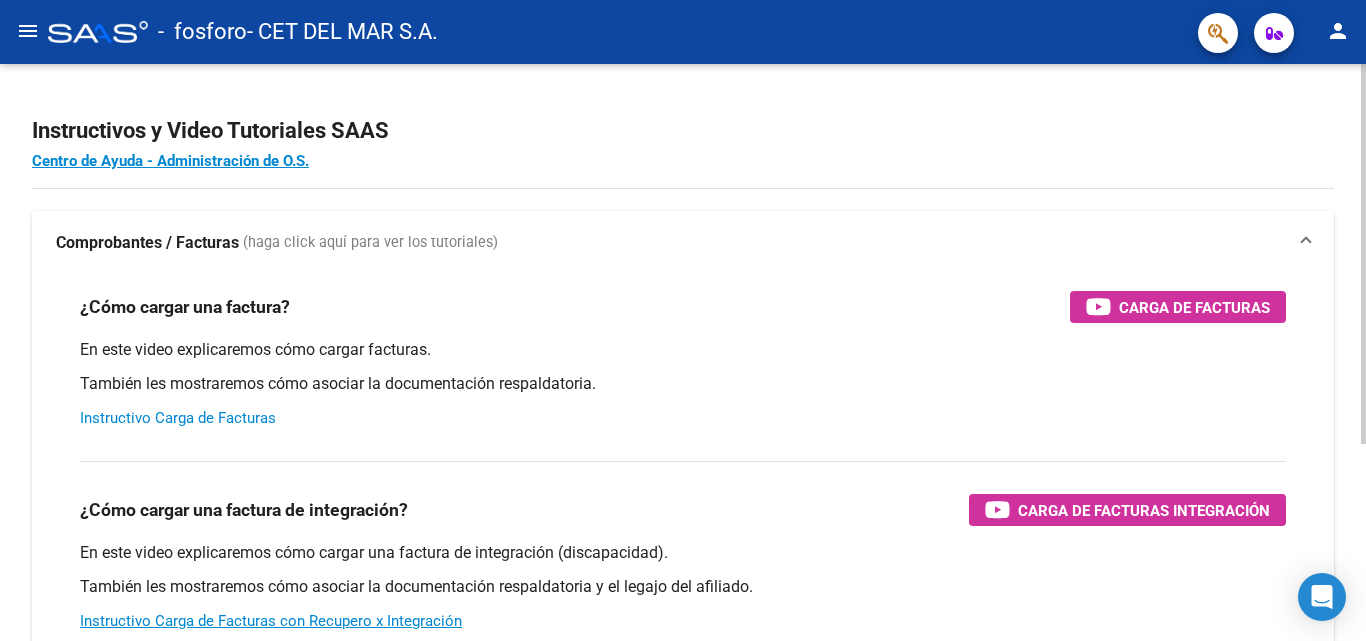 click on "Instructivo Carga de Facturas" at bounding box center [178, 418] 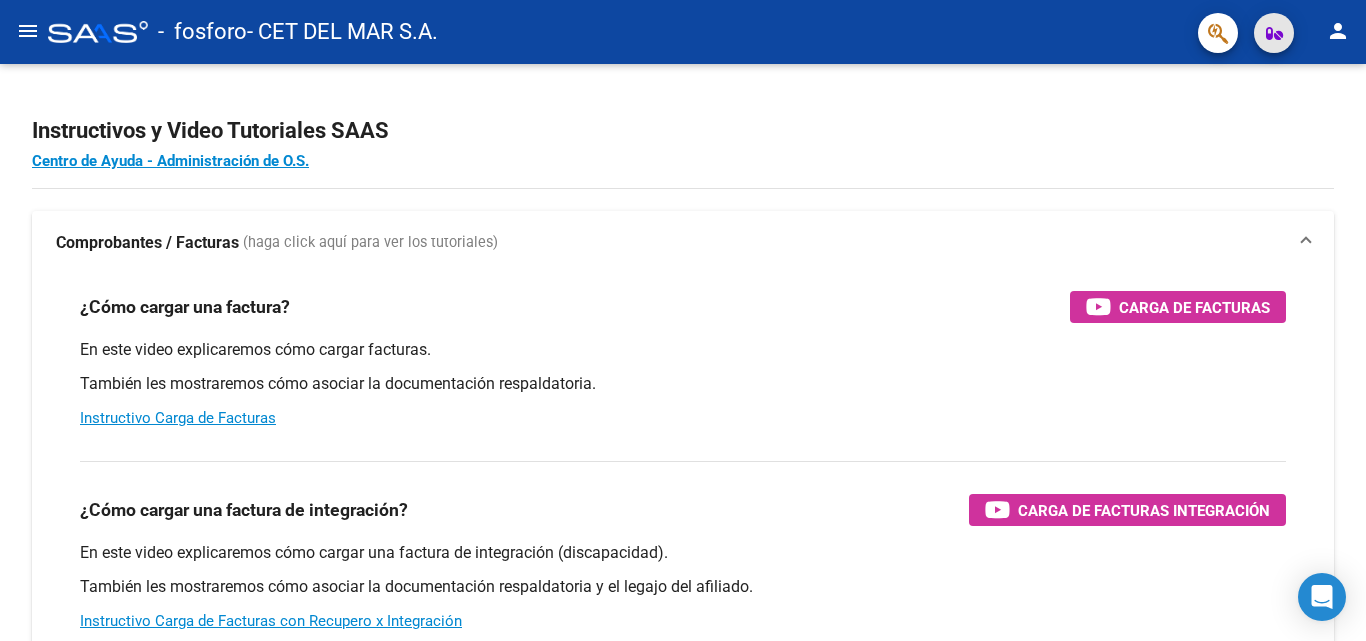 click 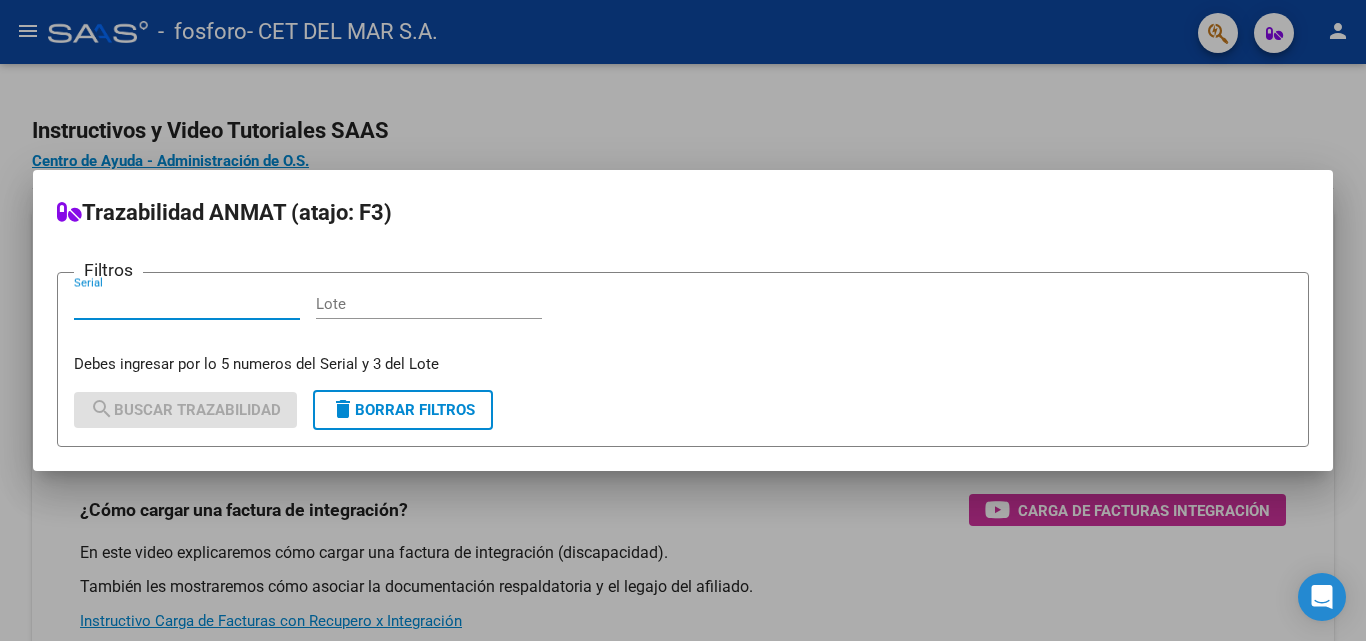 click at bounding box center (683, 320) 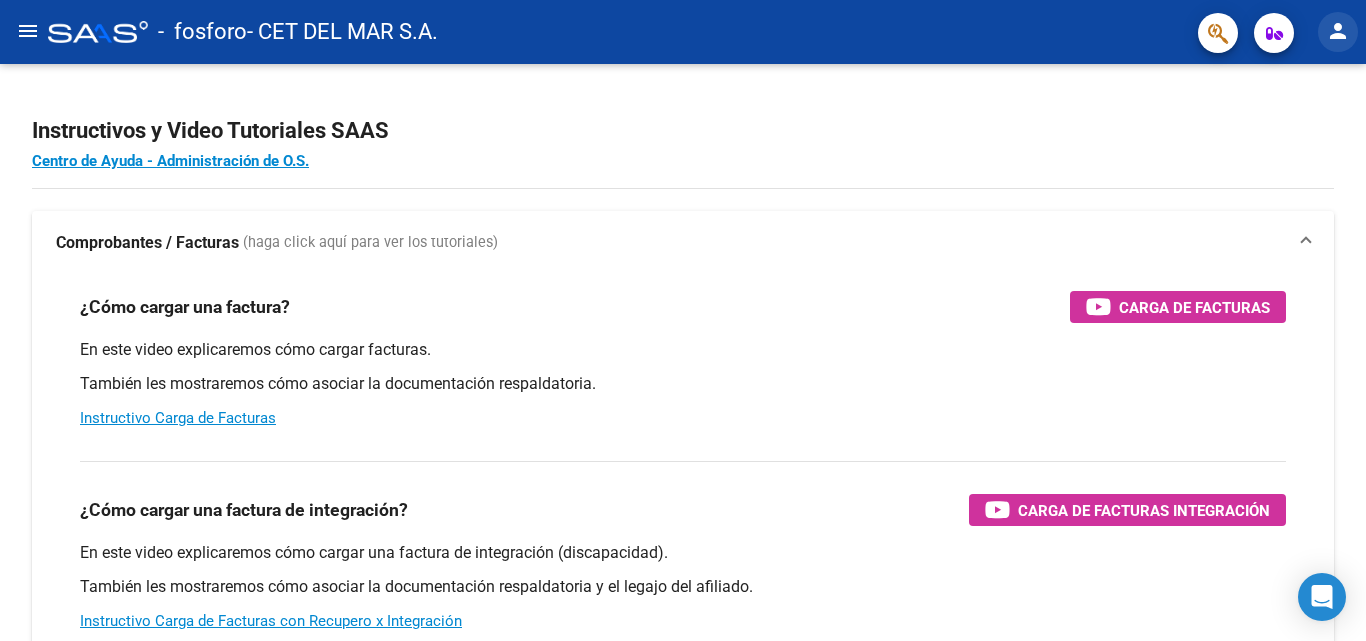 click on "person" 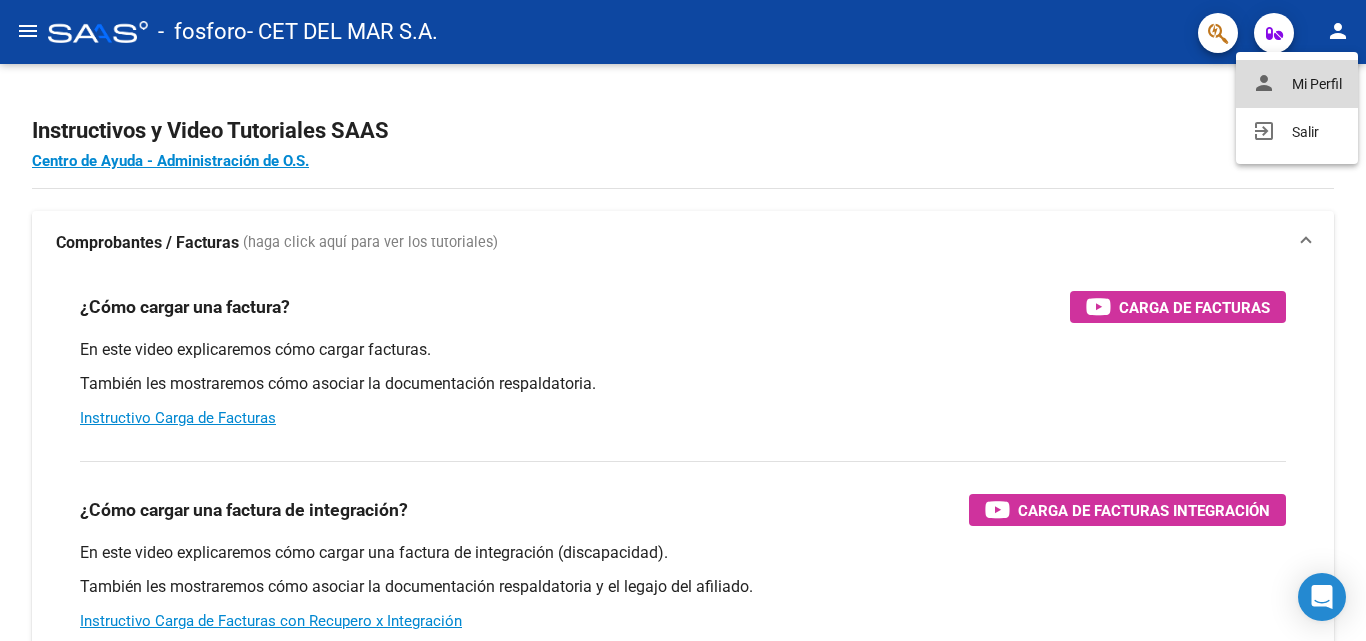 click on "person  Mi Perfil" at bounding box center (1297, 84) 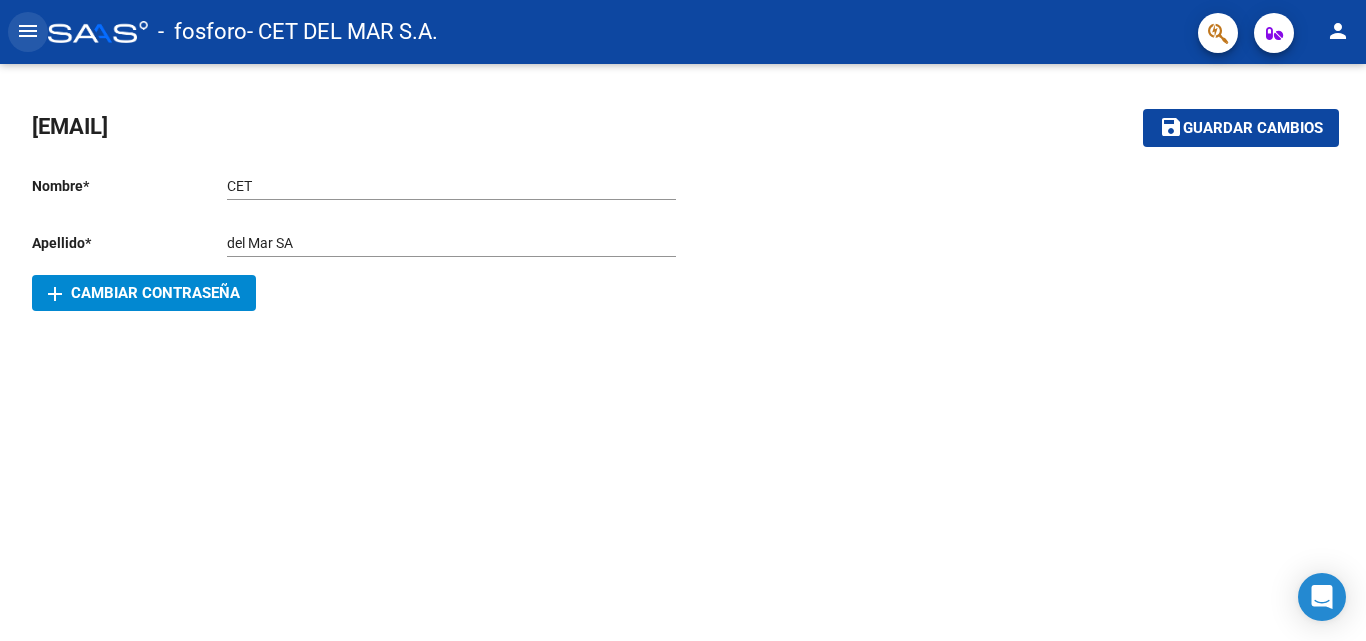 click on "menu" 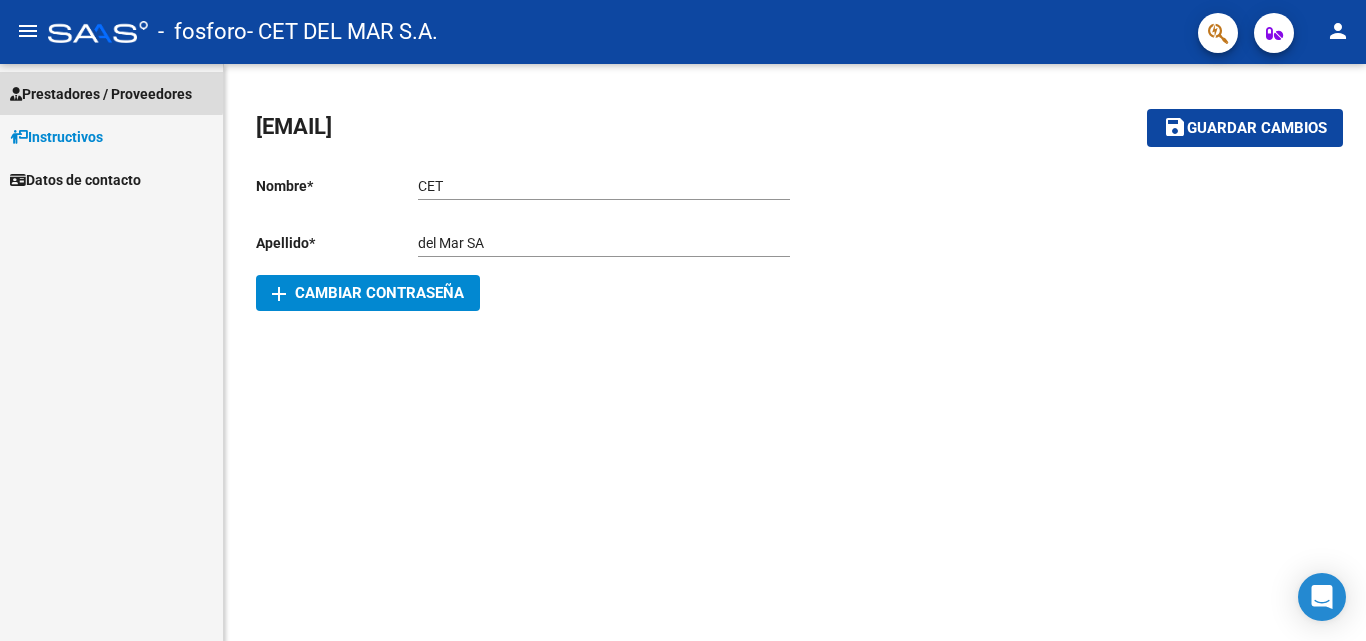 click on "Prestadores / Proveedores" at bounding box center (101, 94) 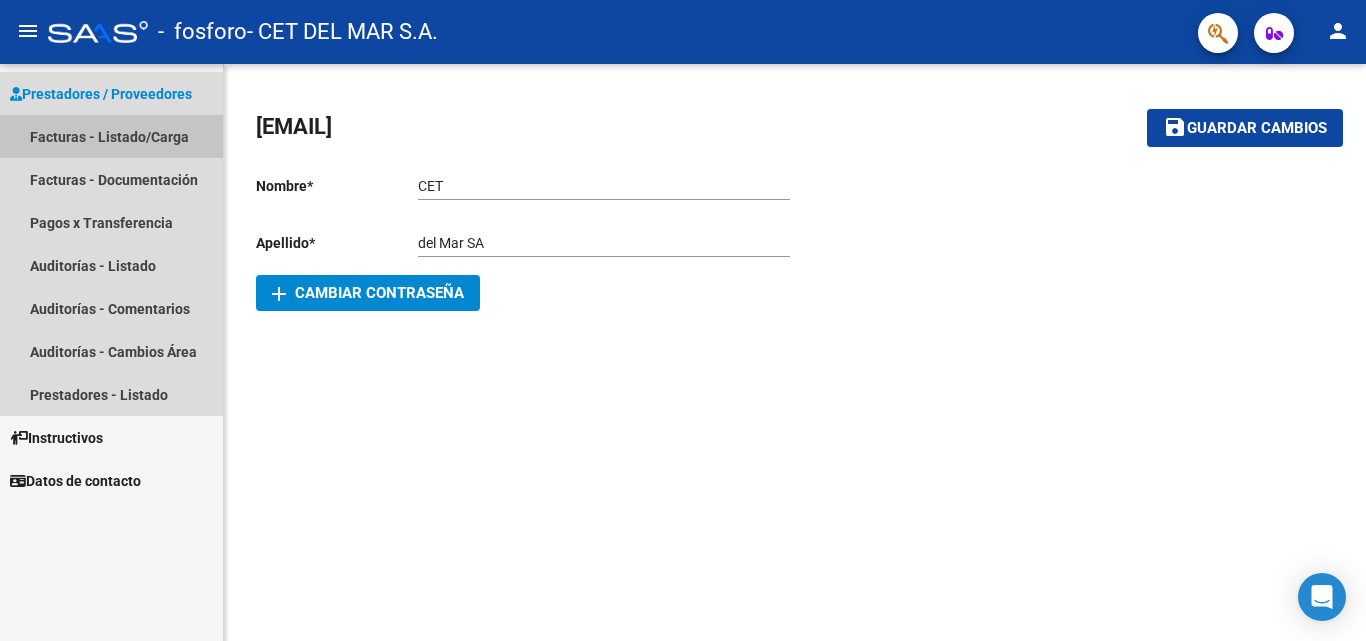 click on "Facturas - Listado/Carga" at bounding box center (111, 136) 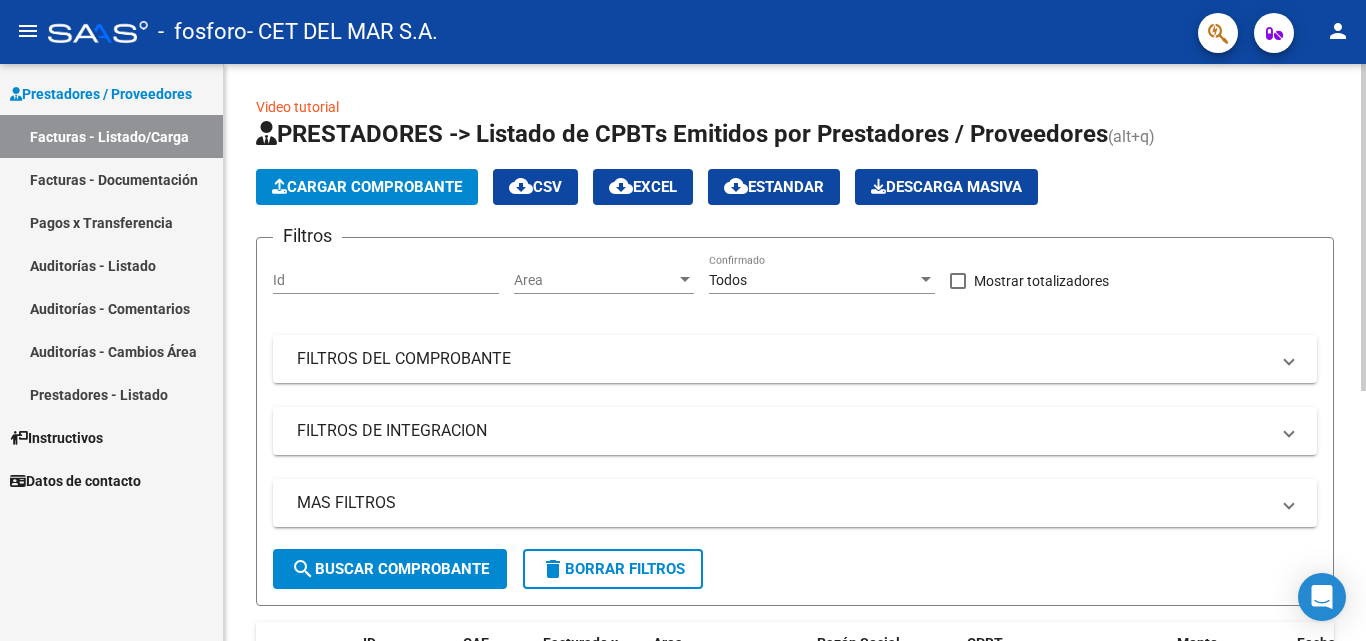 click on "Cargar Comprobante" 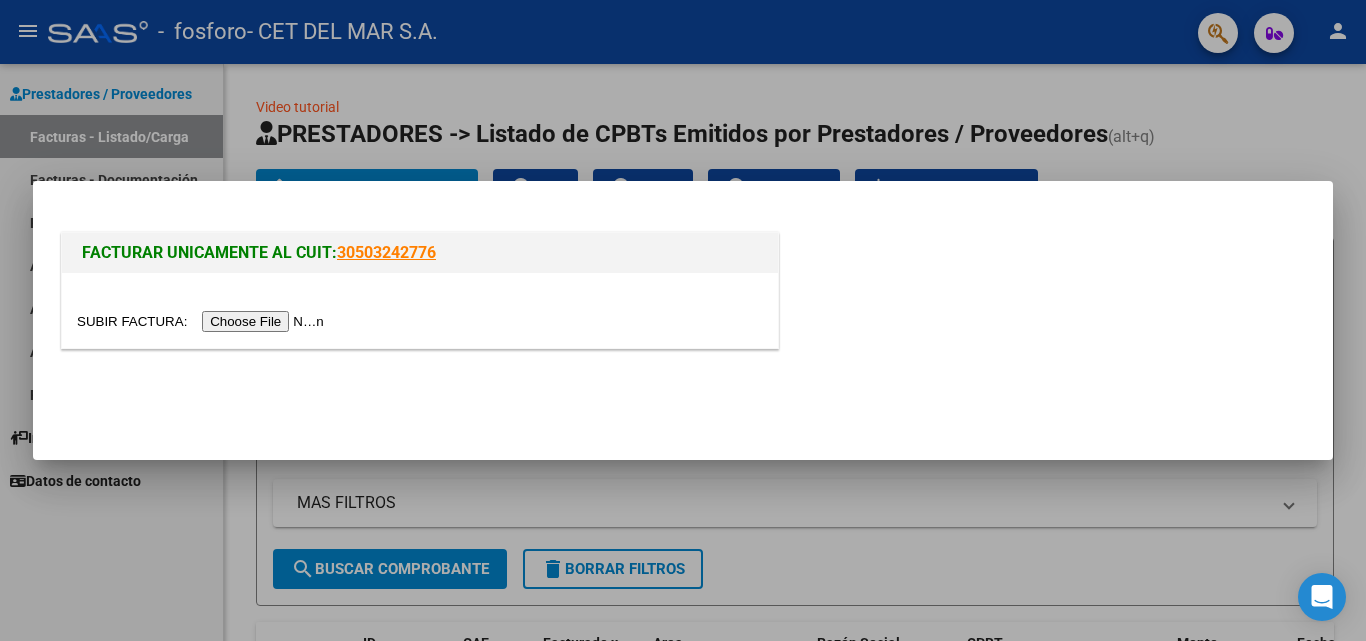 click at bounding box center [203, 321] 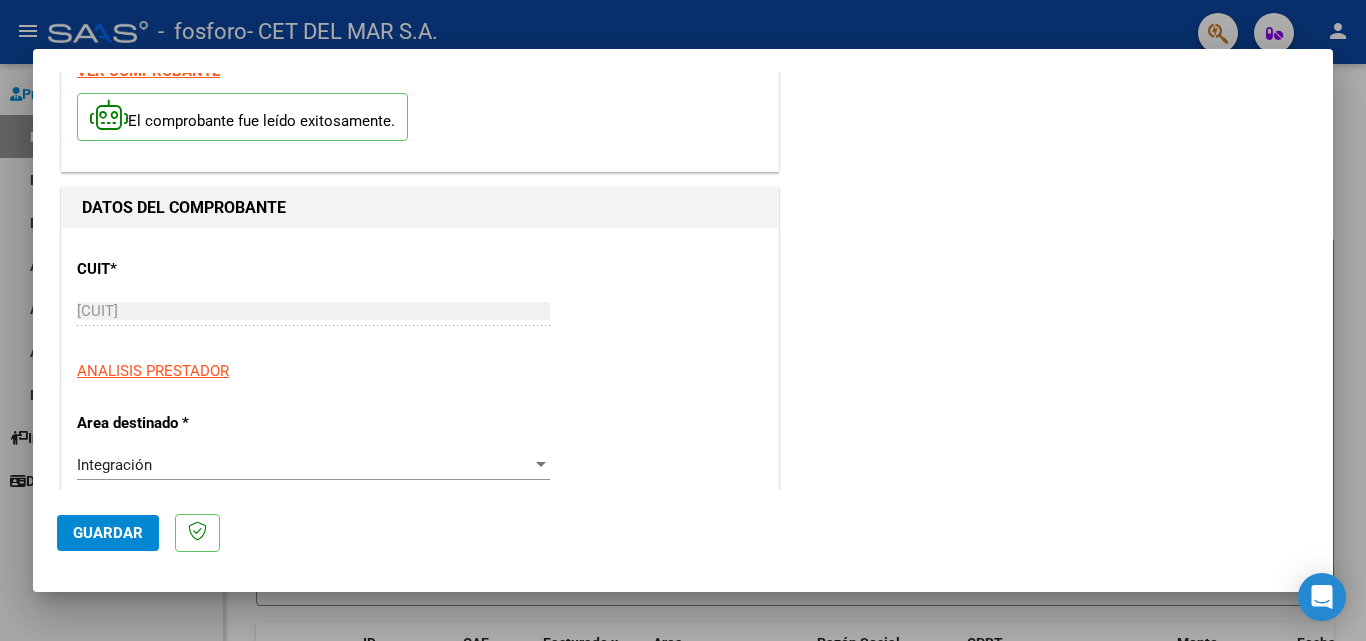 scroll, scrollTop: 100, scrollLeft: 0, axis: vertical 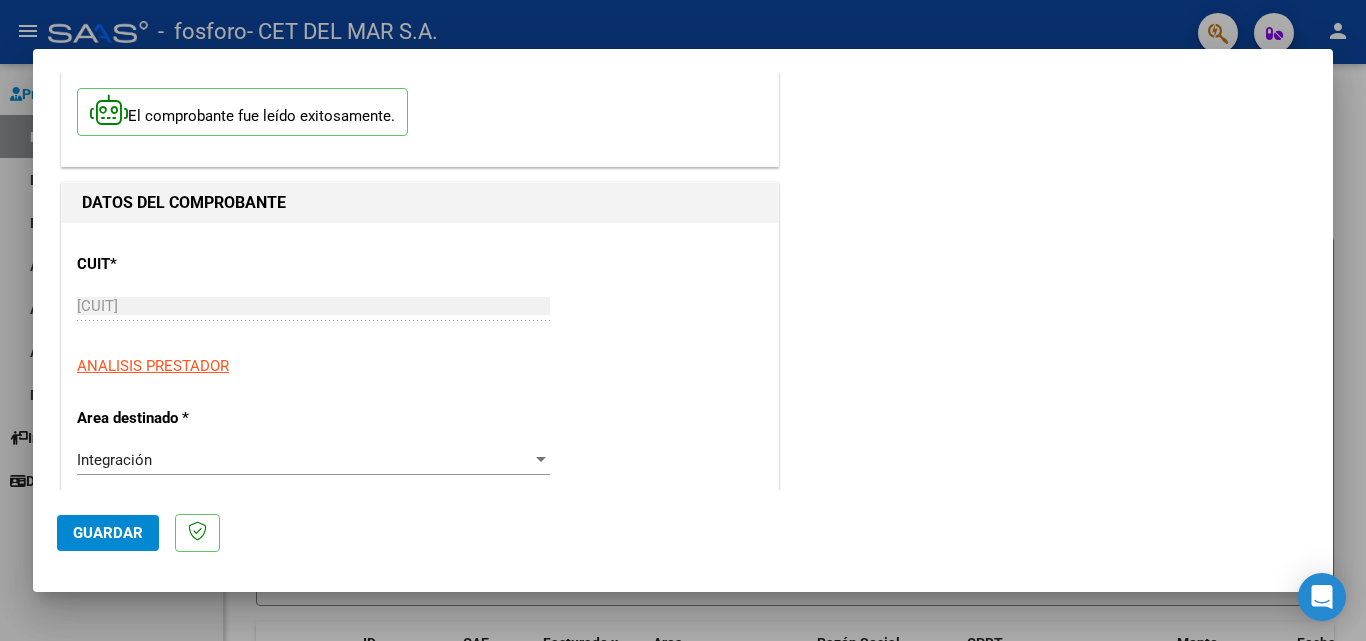 click on "Integración Seleccionar Area" at bounding box center [313, 460] 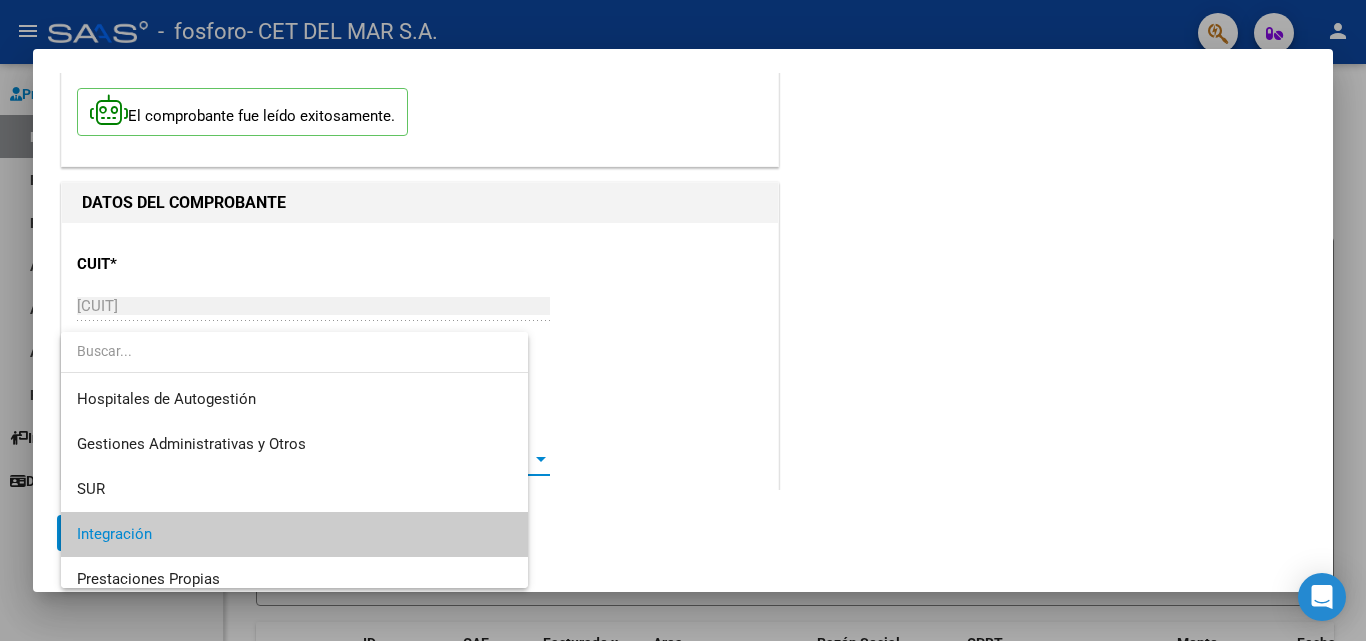 scroll, scrollTop: 75, scrollLeft: 0, axis: vertical 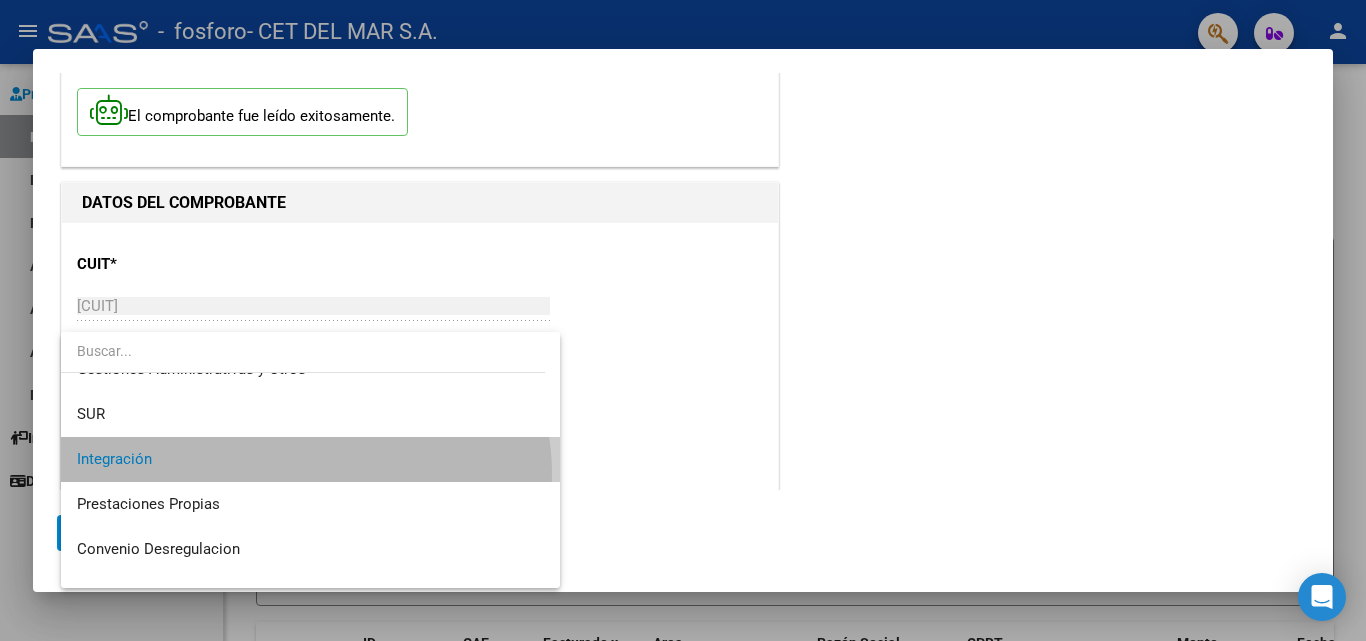 click on "Integración" at bounding box center (310, 459) 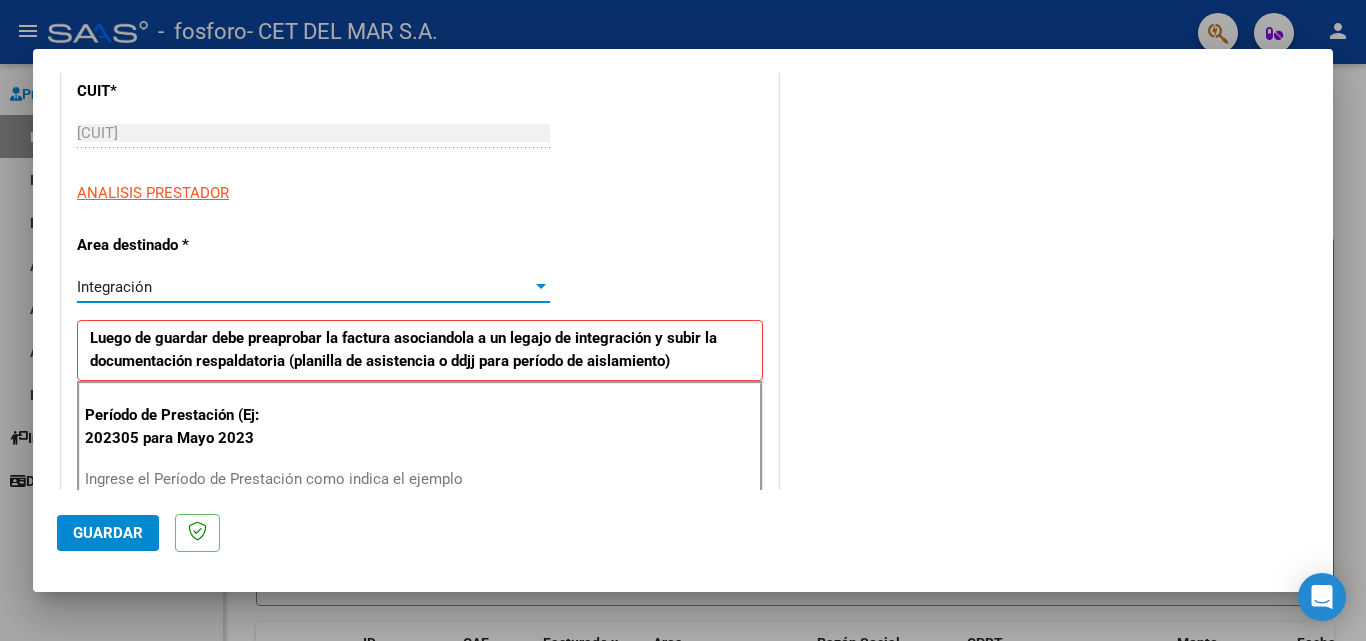 scroll, scrollTop: 400, scrollLeft: 0, axis: vertical 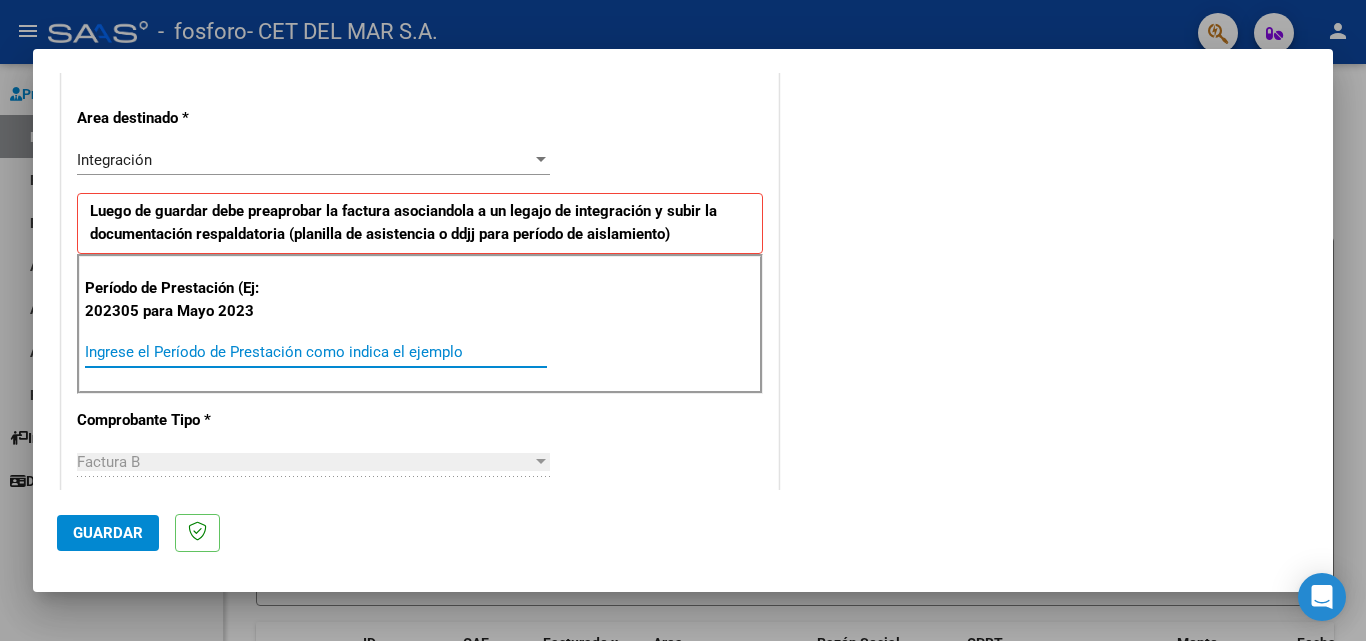 click on "Ingrese el Período de Prestación como indica el ejemplo" at bounding box center [316, 352] 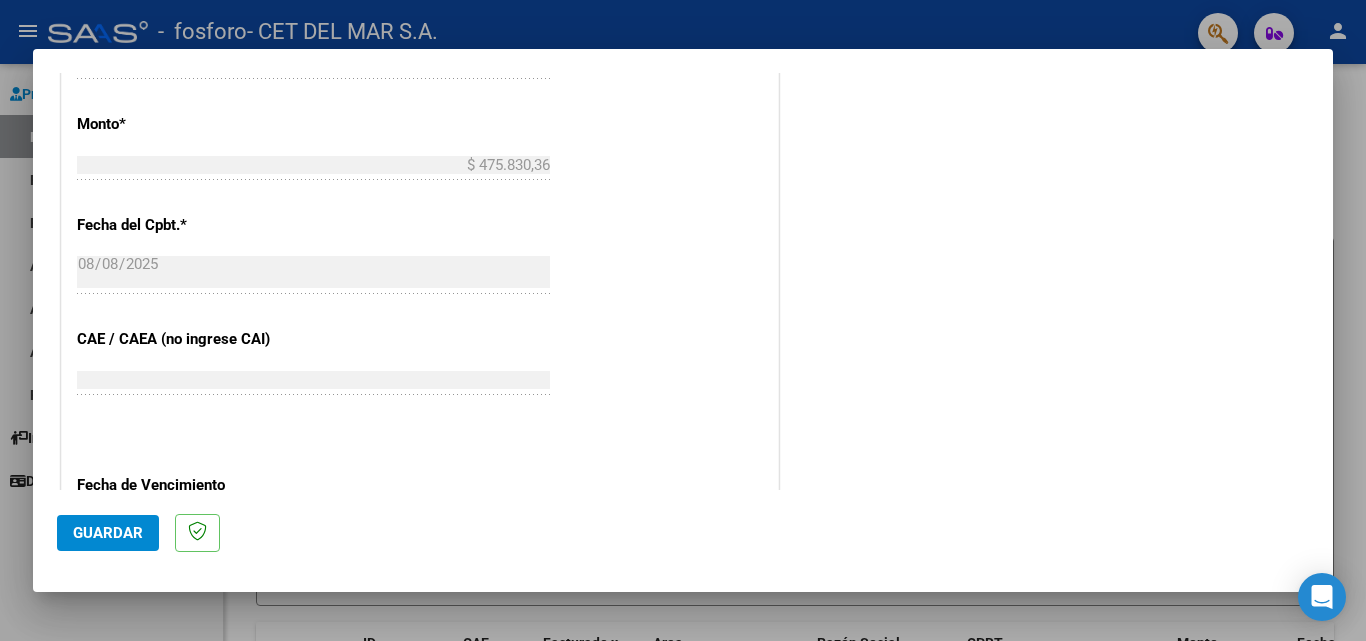 scroll, scrollTop: 1200, scrollLeft: 0, axis: vertical 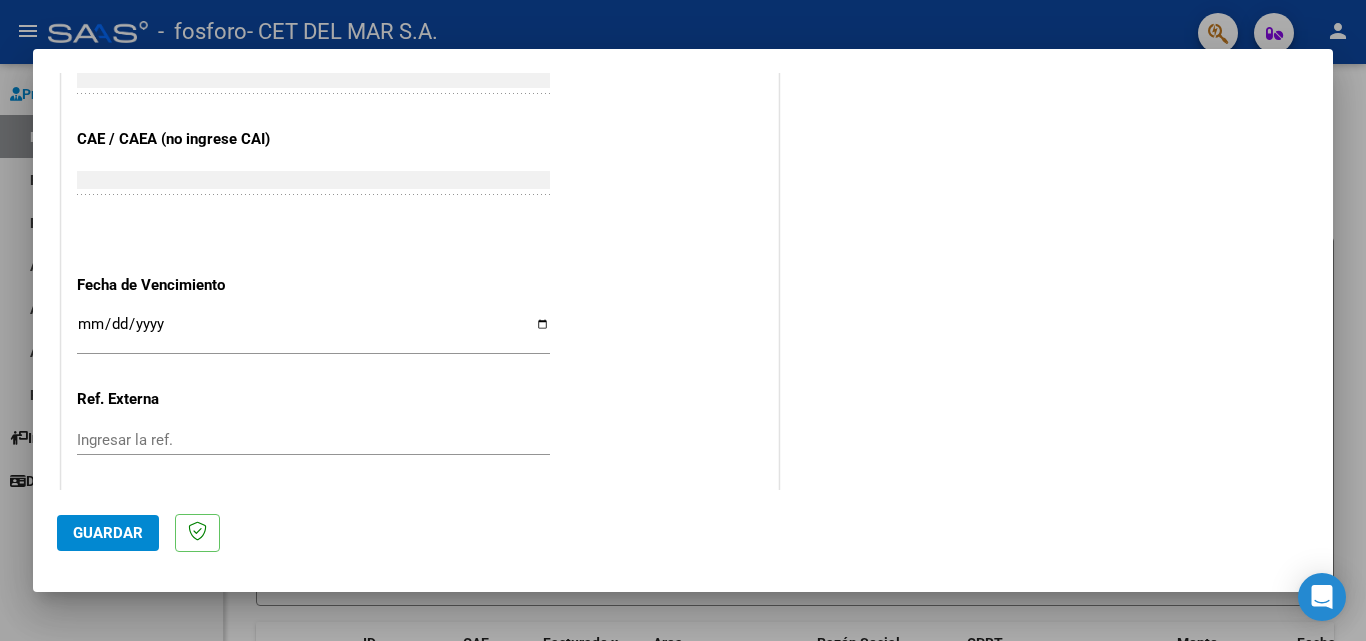 type on "202307" 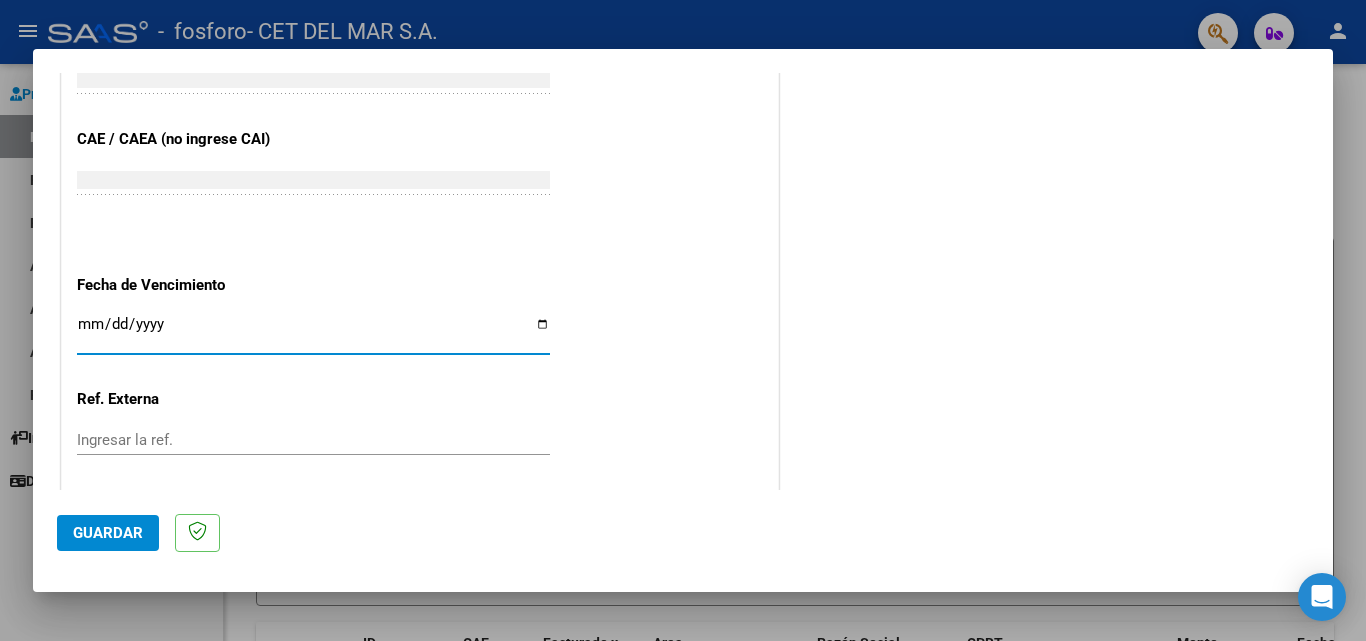 click on "Ingresar la fecha" at bounding box center [313, 332] 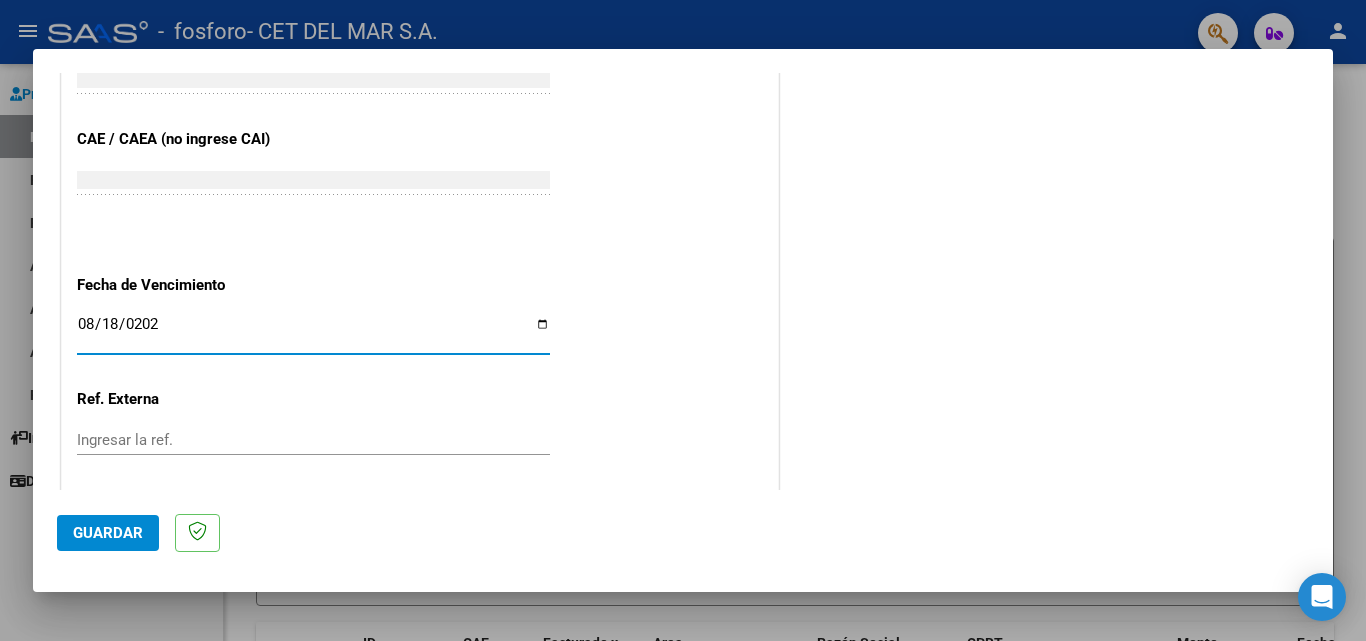 type on "2025-08-18" 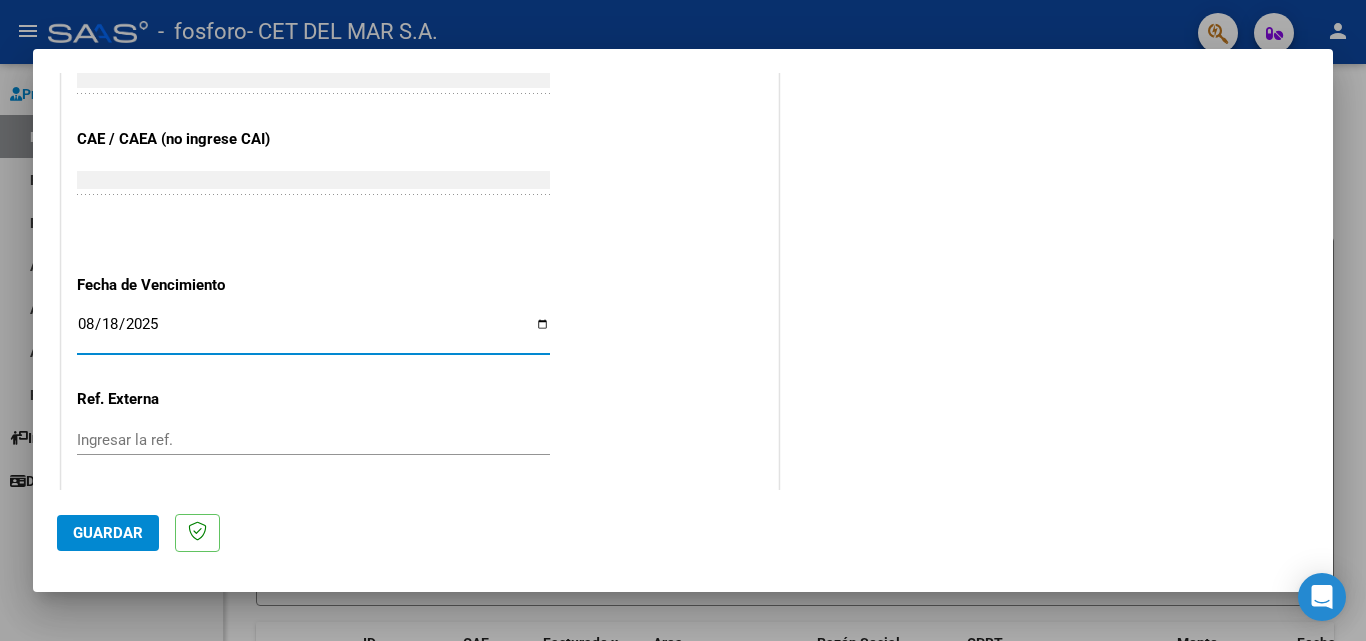 click on "Ingresar la ref." at bounding box center [313, 440] 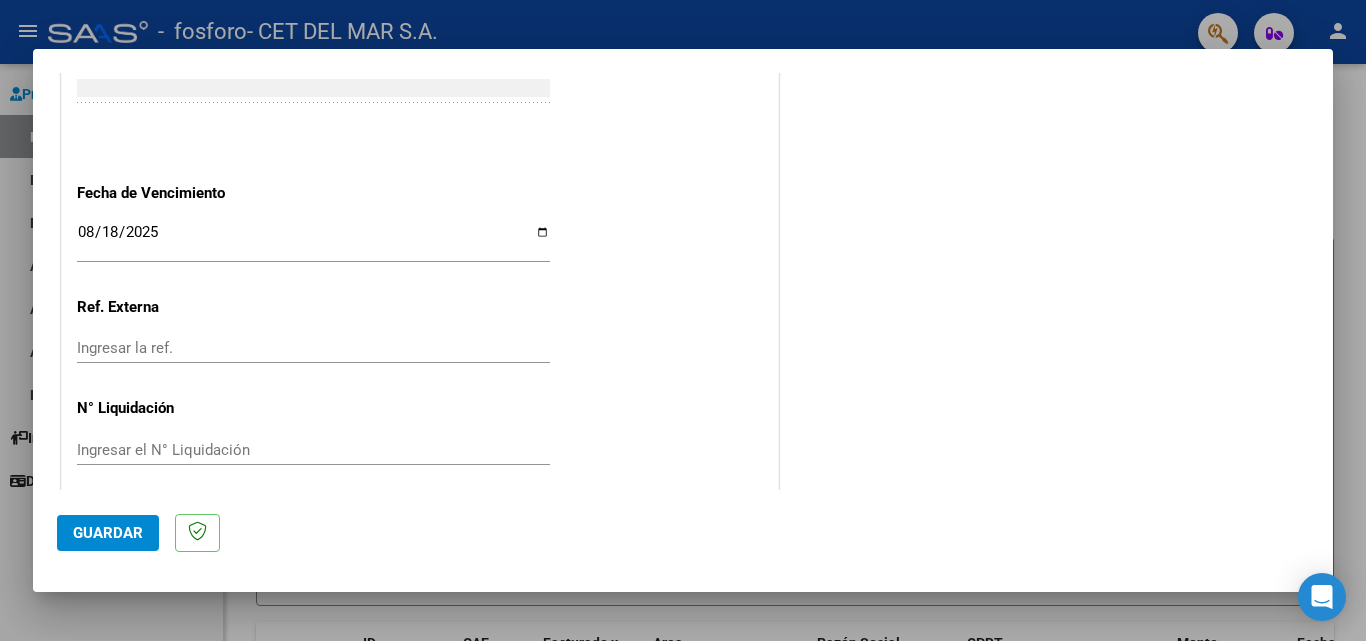 scroll, scrollTop: 1305, scrollLeft: 0, axis: vertical 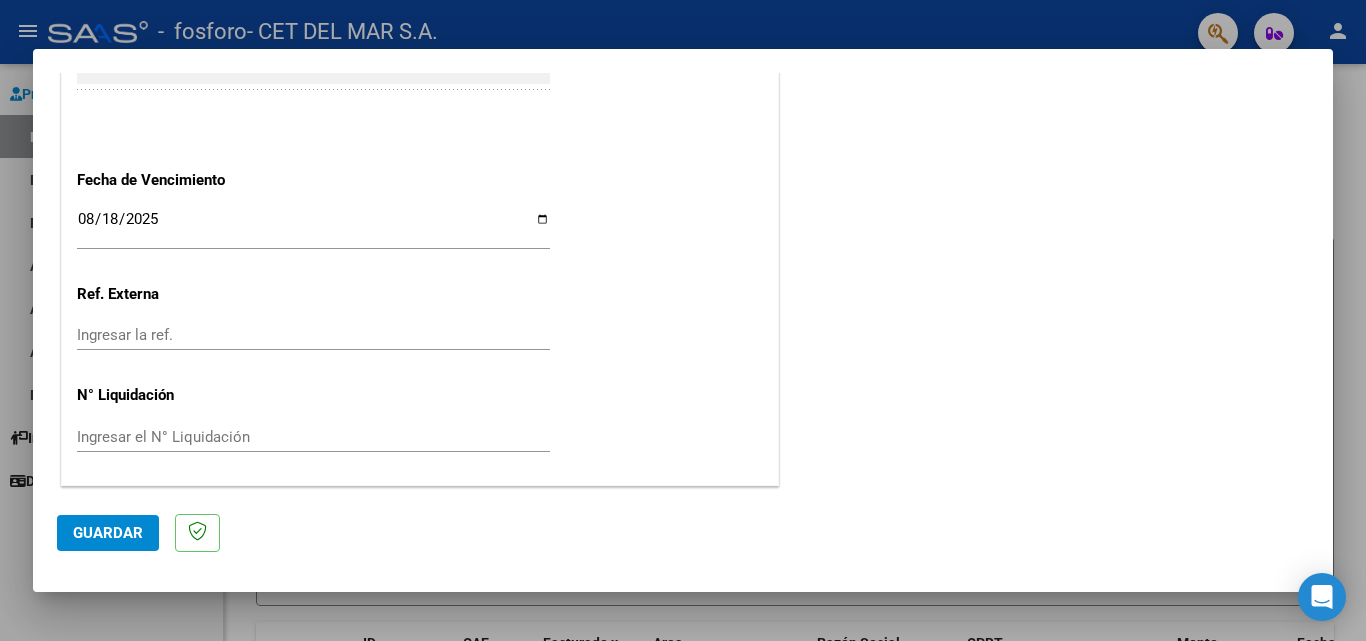 click on "Ingresar el N° Liquidación" at bounding box center (313, 437) 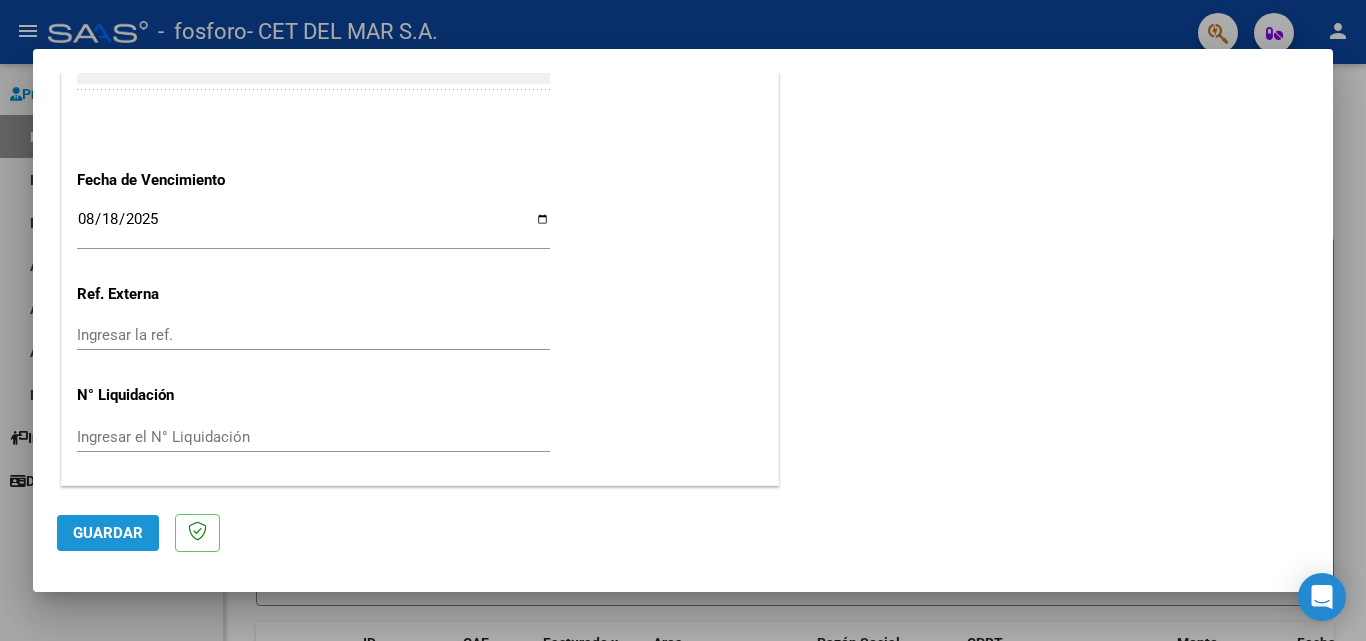click on "Guardar" 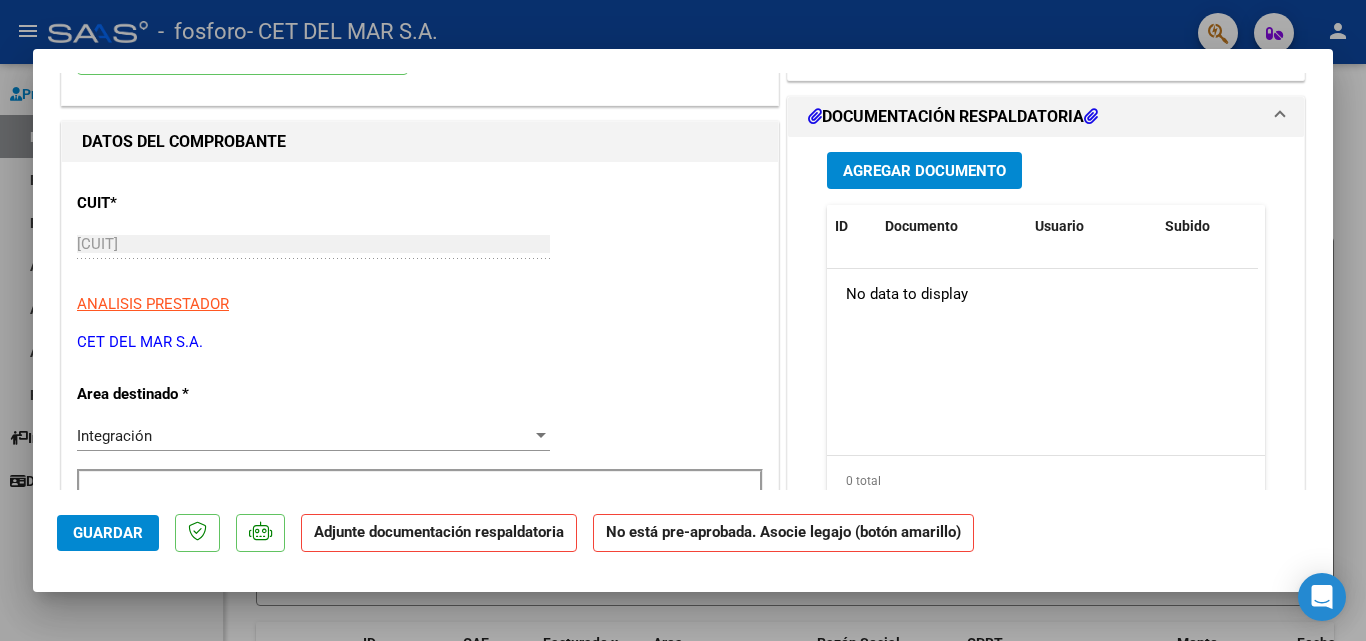 scroll, scrollTop: 0, scrollLeft: 0, axis: both 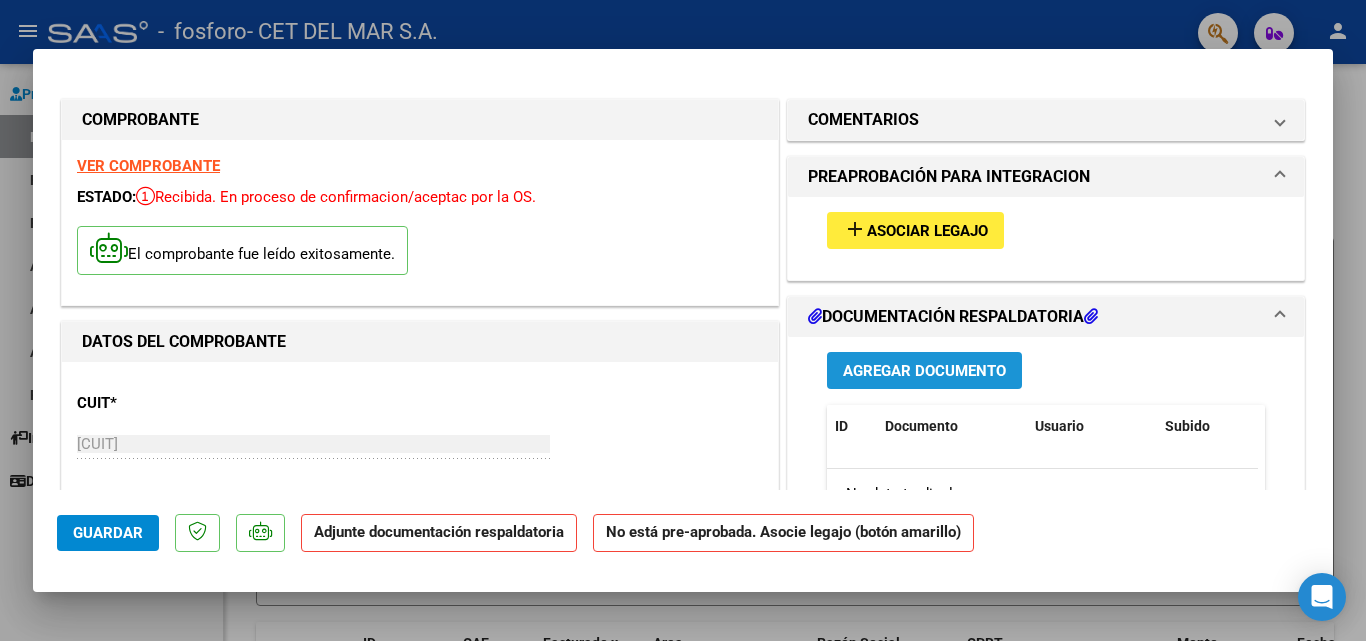 click on "Agregar Documento" at bounding box center (924, 371) 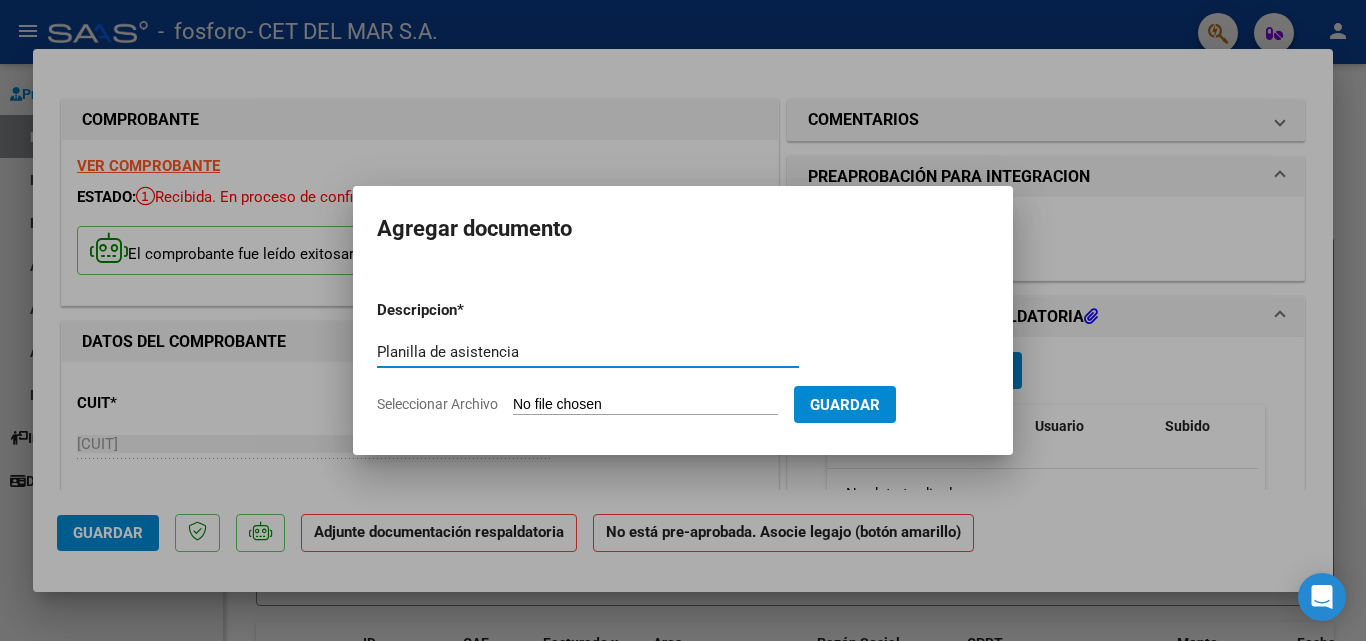 type on "Planilla de asistencia" 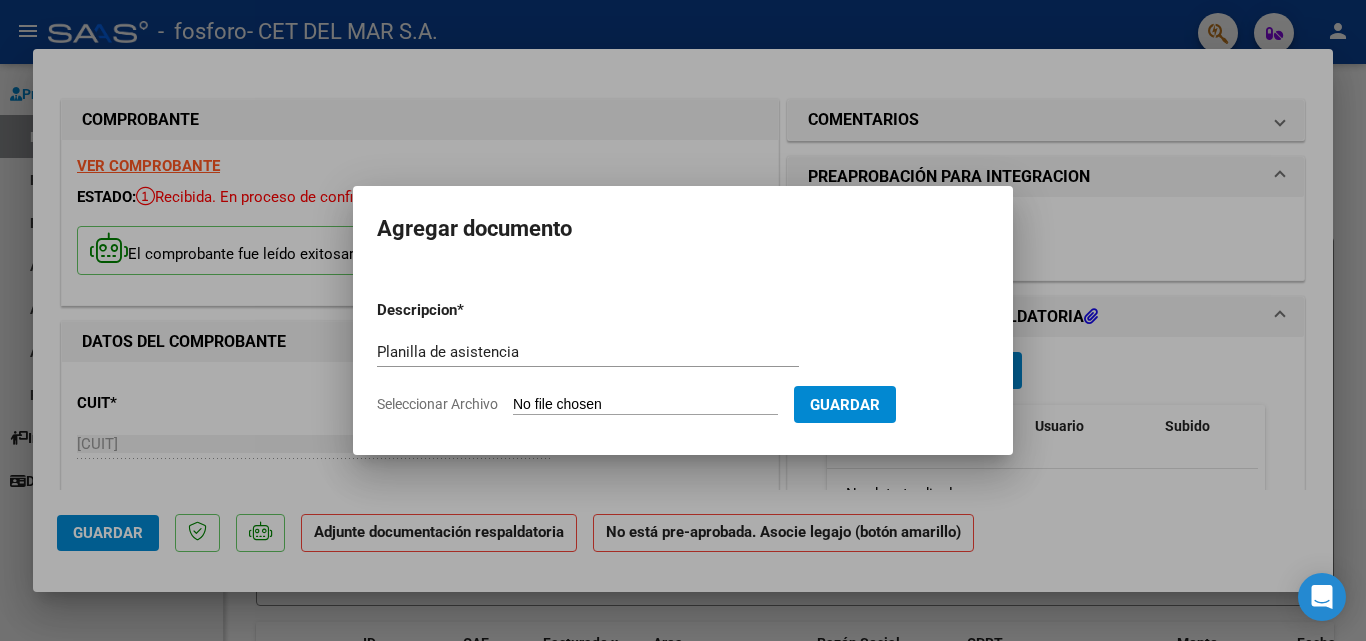 click on "Seleccionar Archivo" at bounding box center (645, 405) 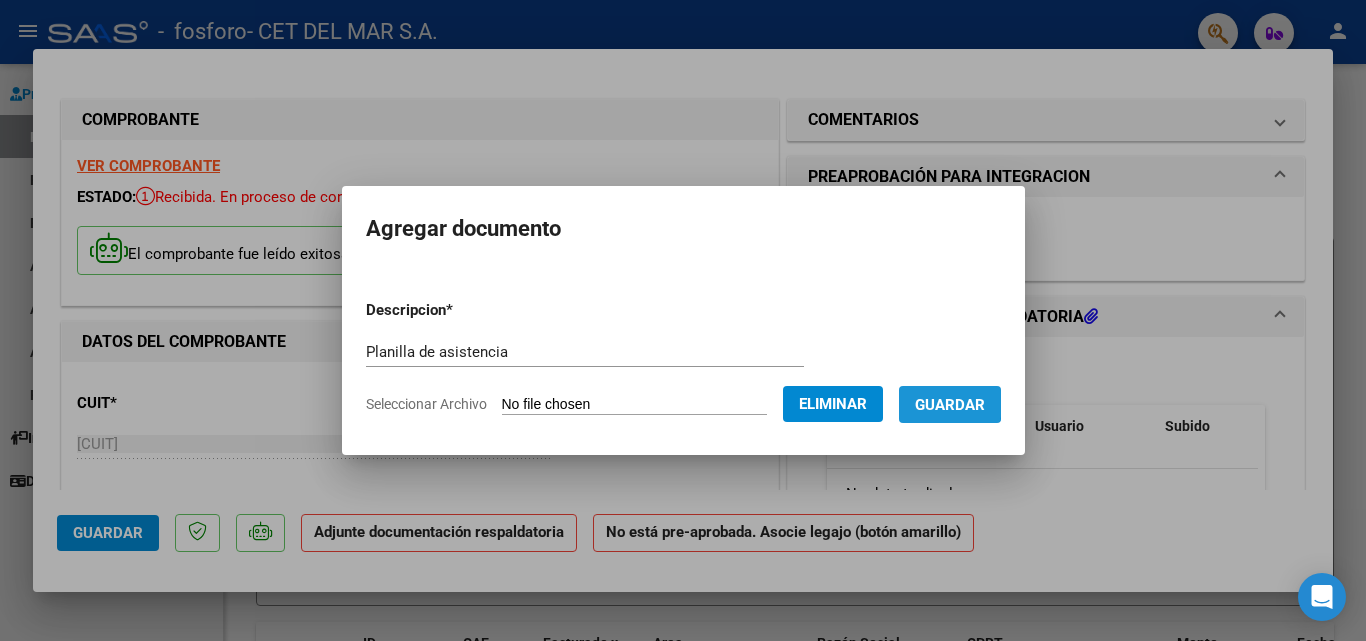 click on "Guardar" at bounding box center (950, 405) 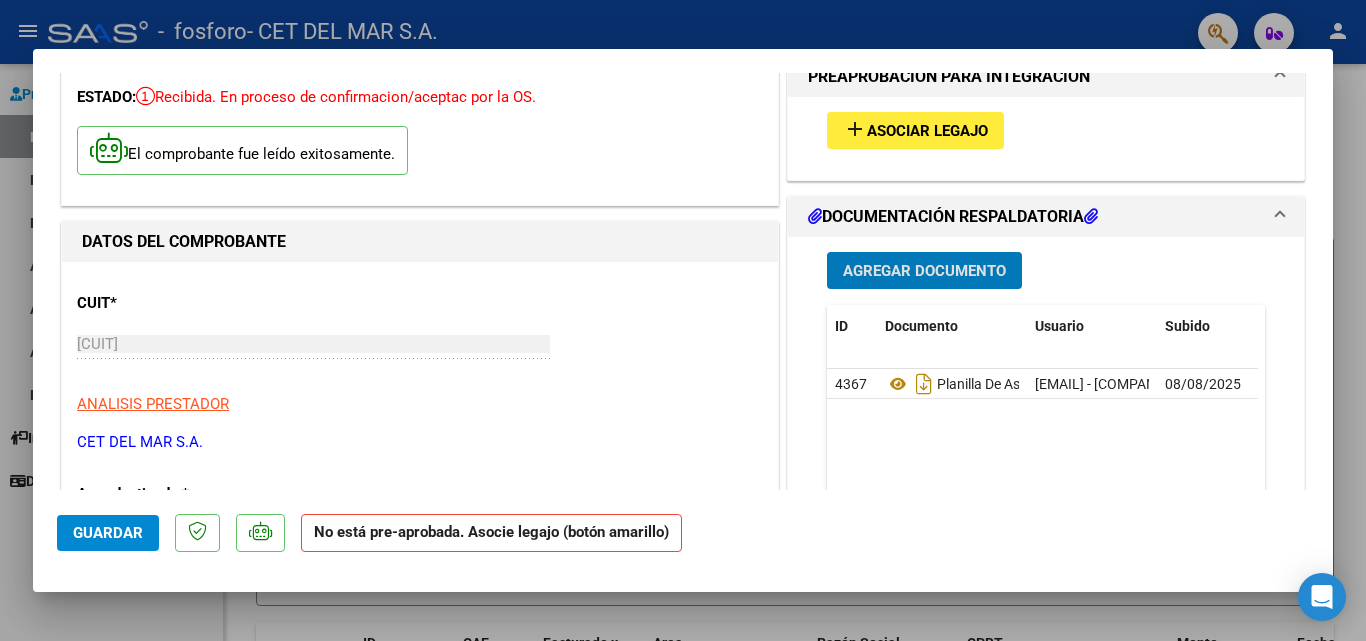scroll, scrollTop: 0, scrollLeft: 0, axis: both 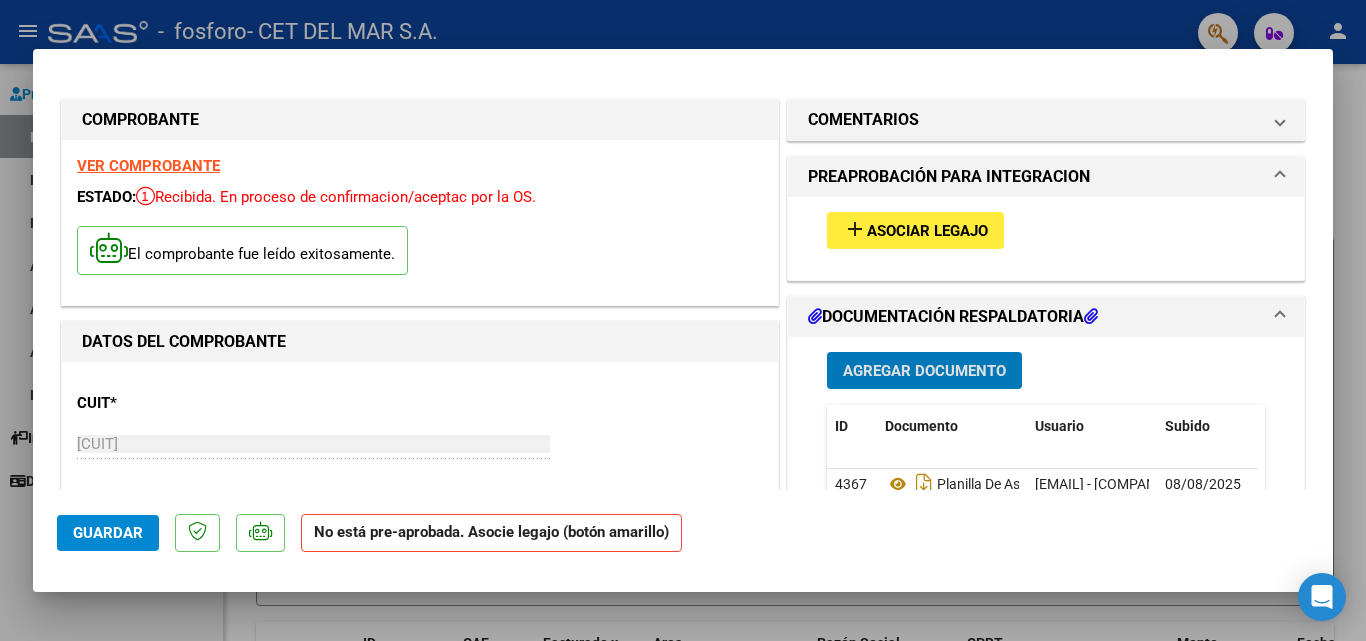 click on "Guardar" 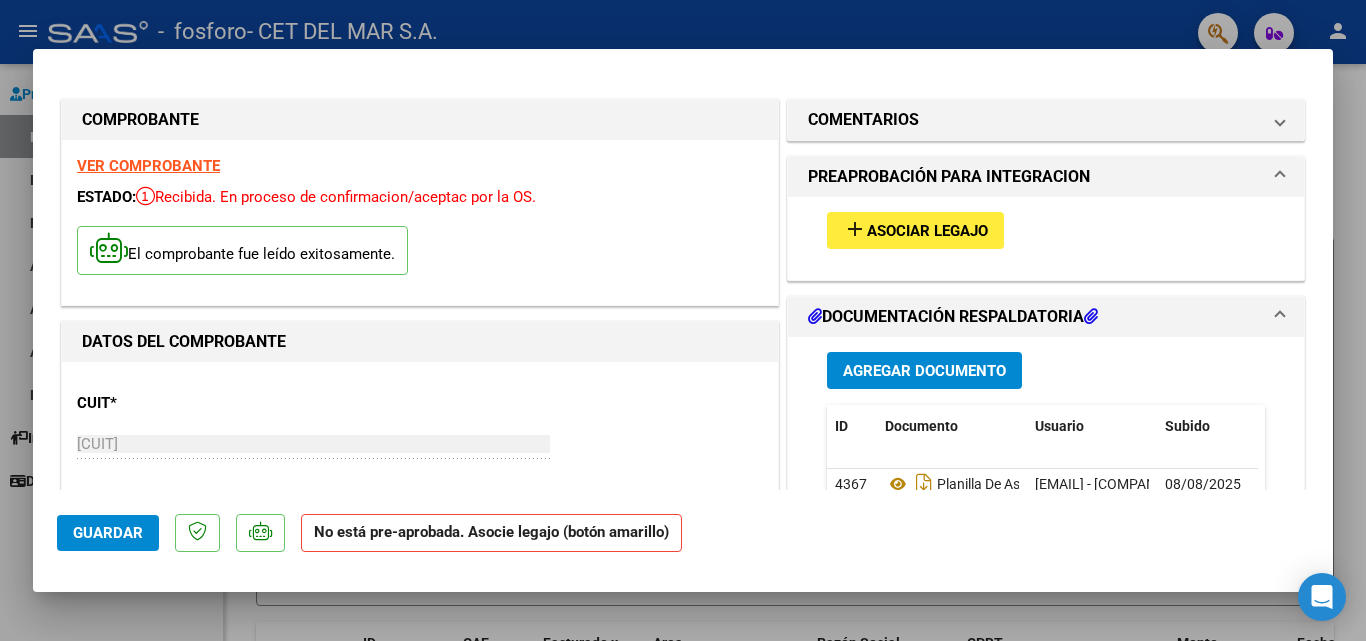 click at bounding box center [683, 320] 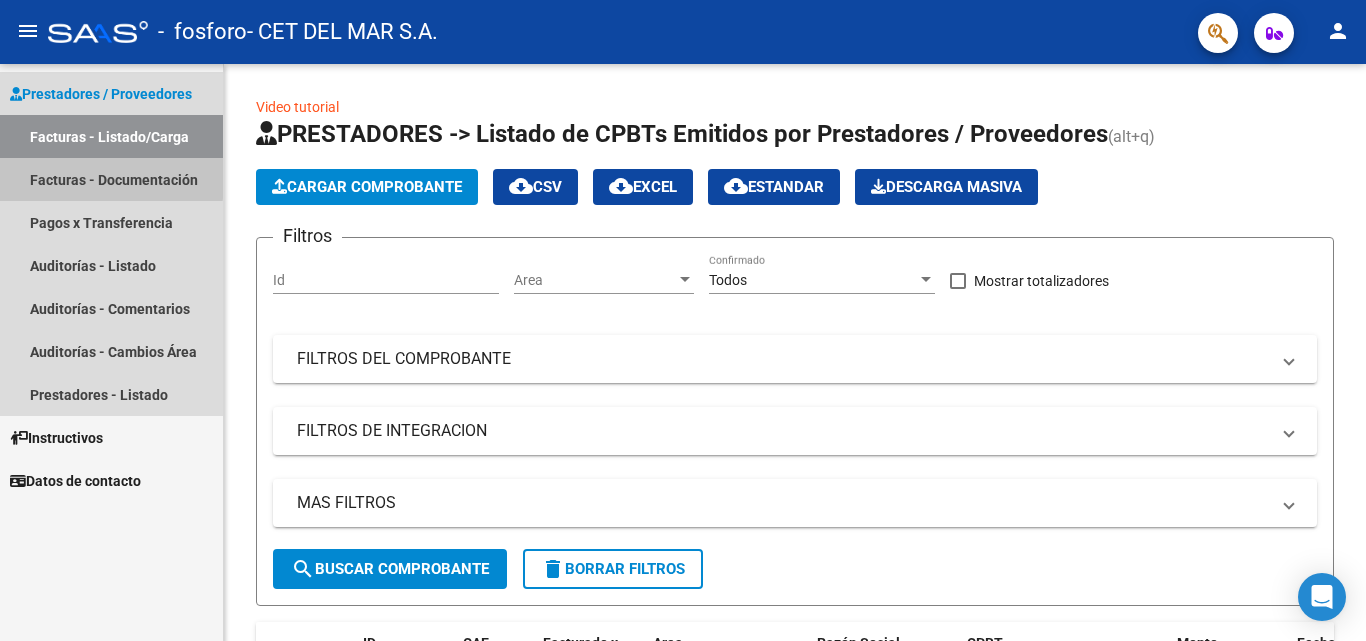 click on "Facturas - Documentación" at bounding box center [111, 179] 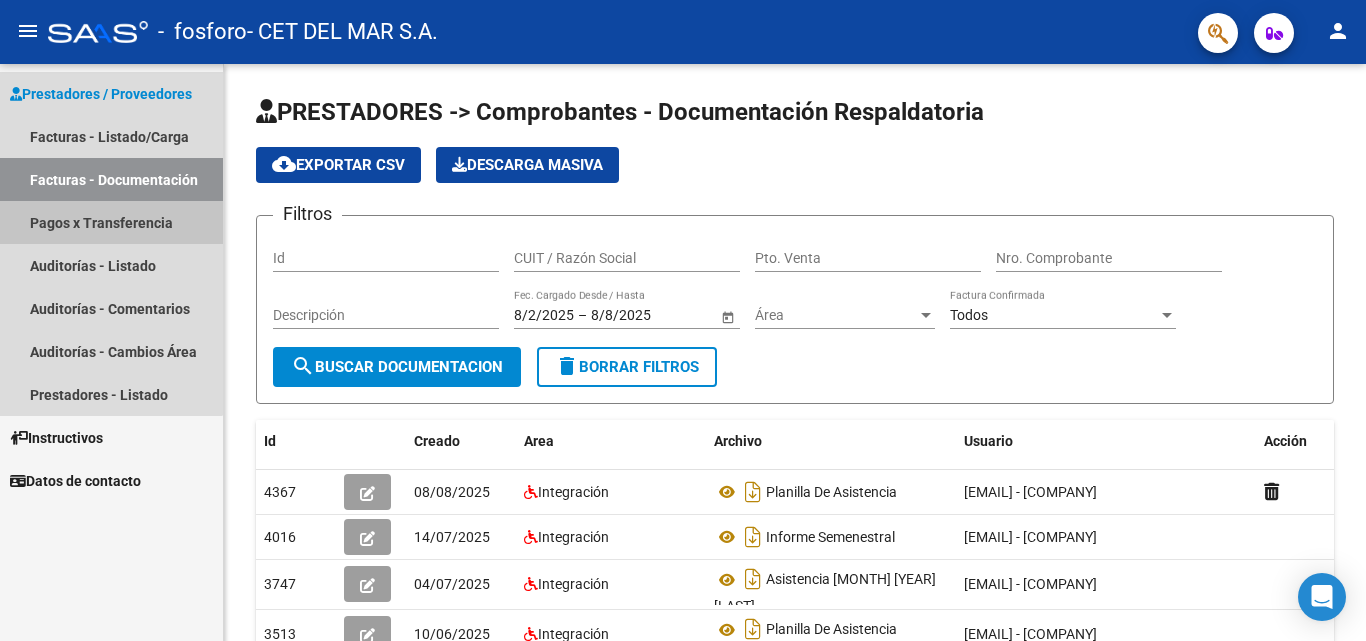 click on "Pagos x Transferencia" at bounding box center (111, 222) 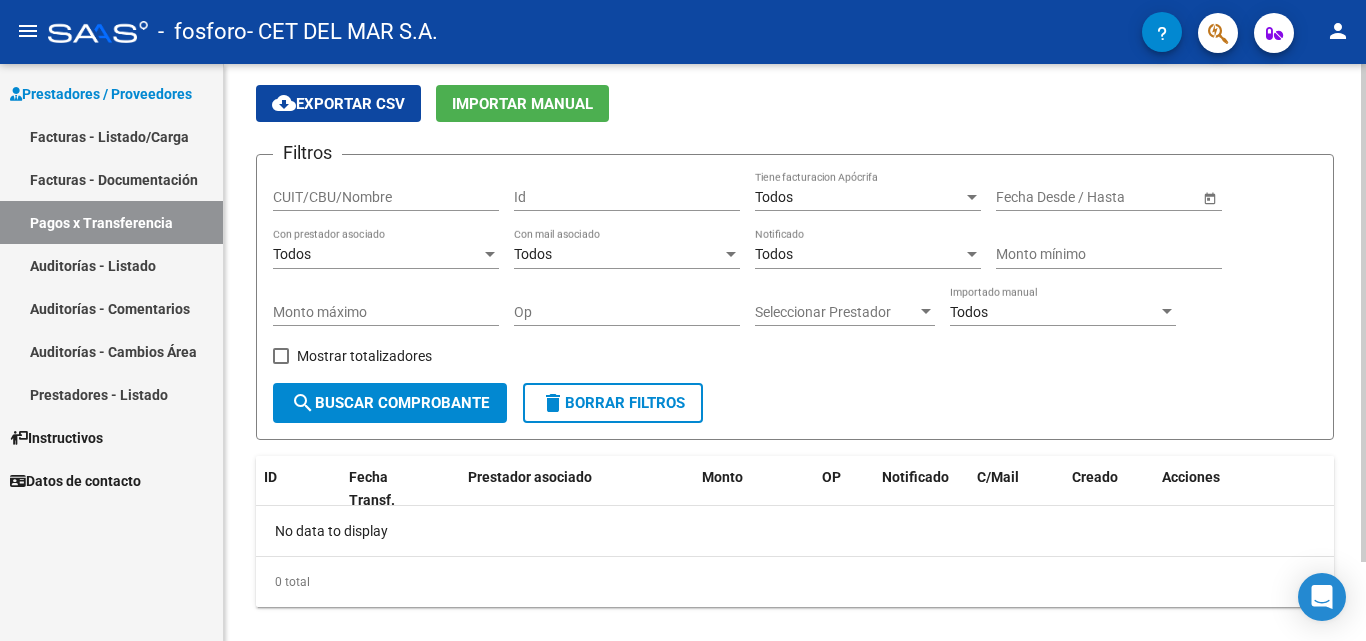 scroll, scrollTop: 92, scrollLeft: 0, axis: vertical 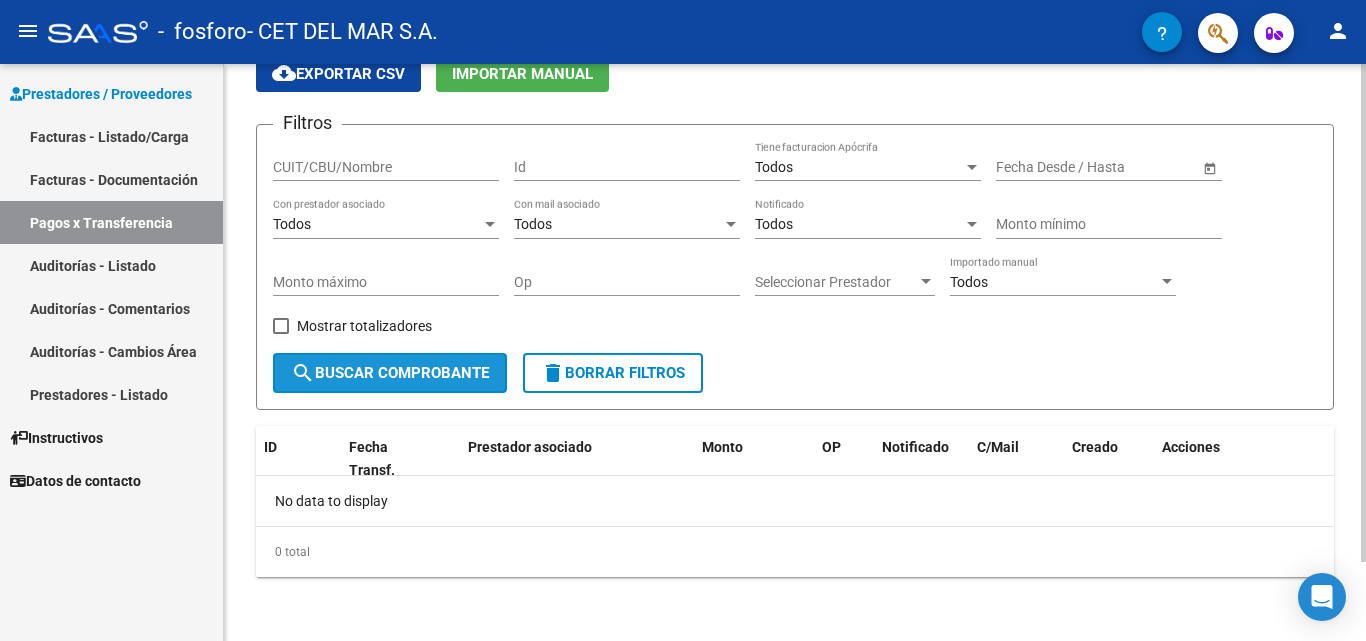 click on "search  Buscar Comprobante" 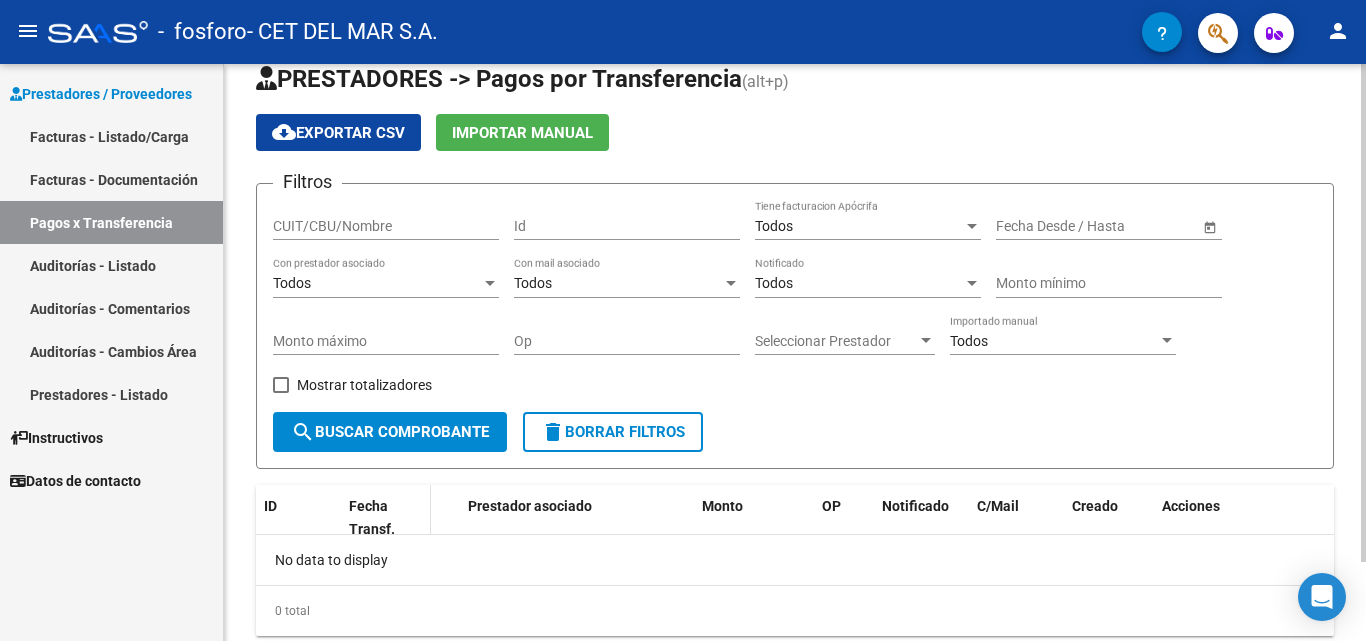scroll, scrollTop: 0, scrollLeft: 0, axis: both 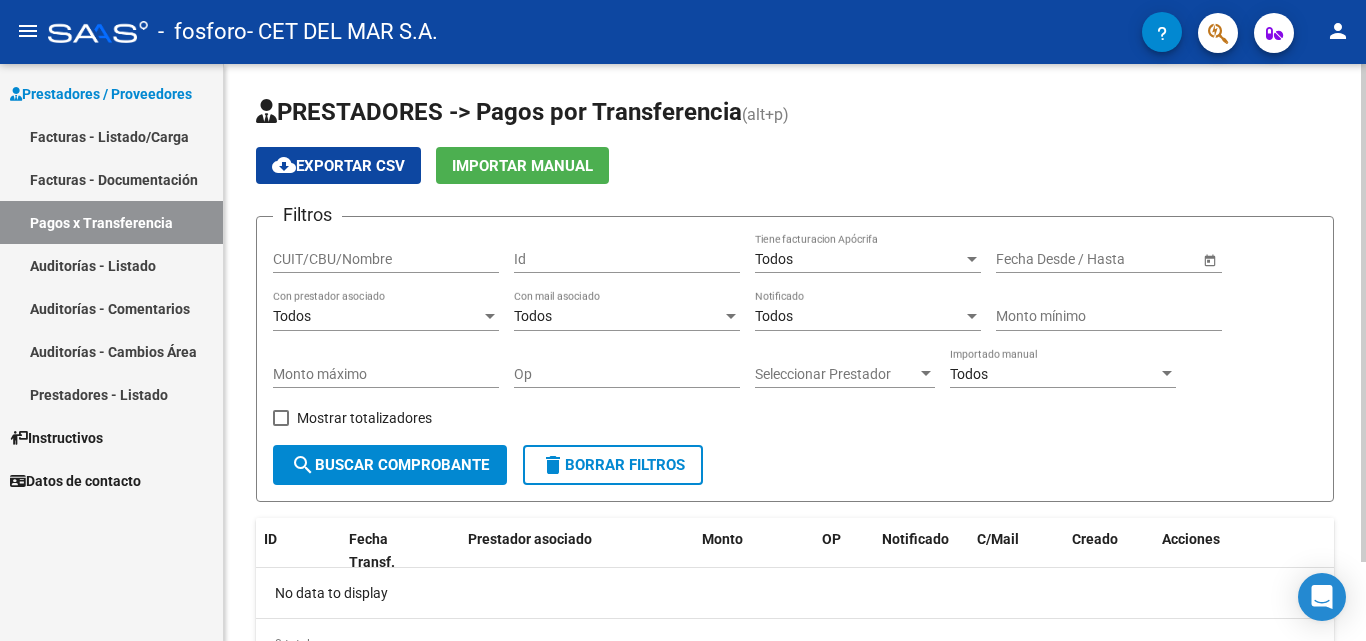 click at bounding box center (1027, 259) 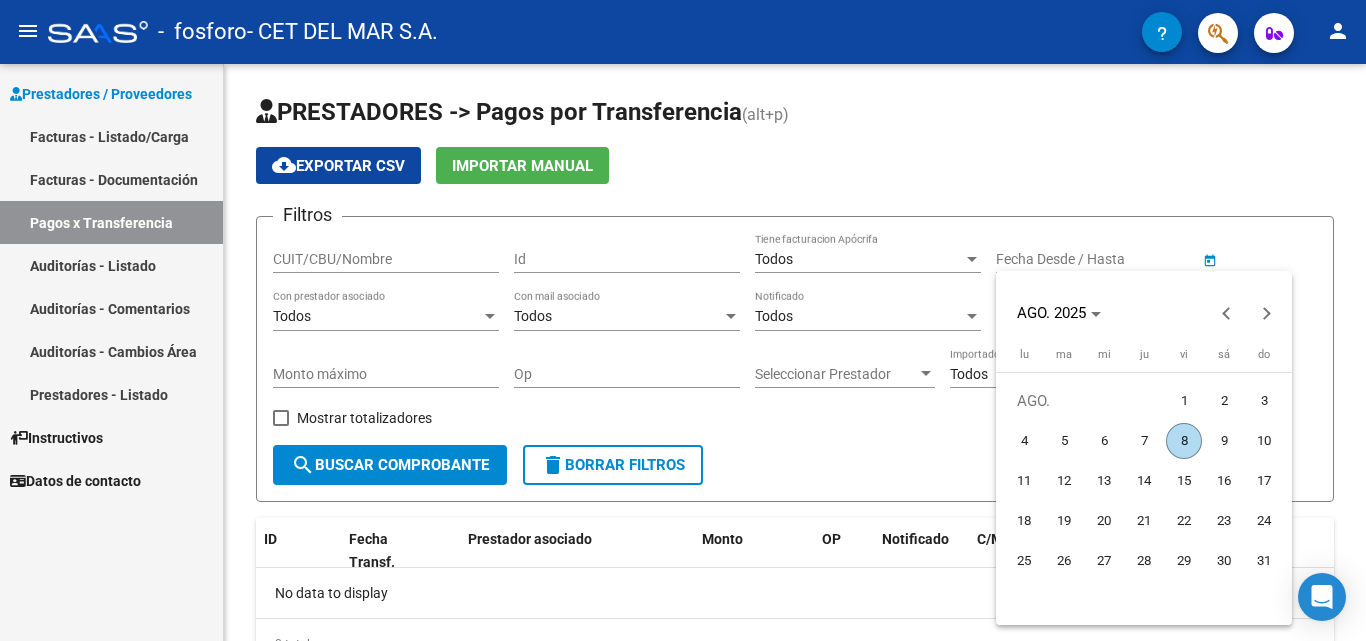 click at bounding box center (683, 320) 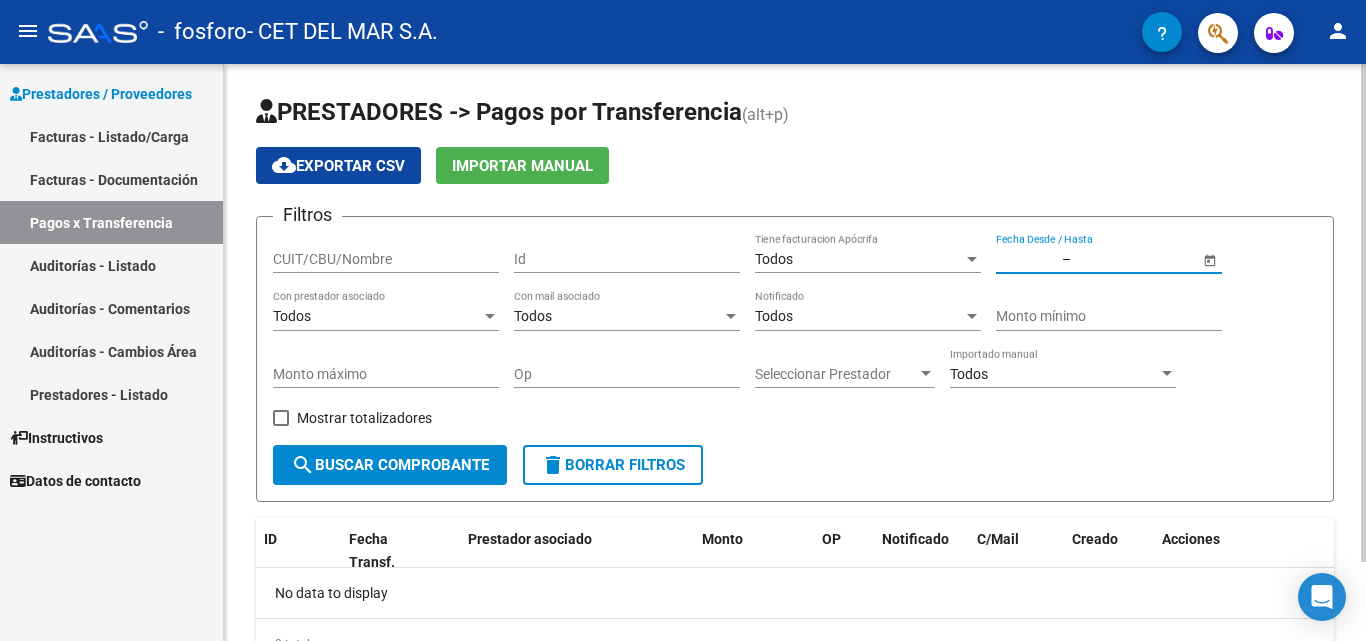 scroll, scrollTop: 92, scrollLeft: 0, axis: vertical 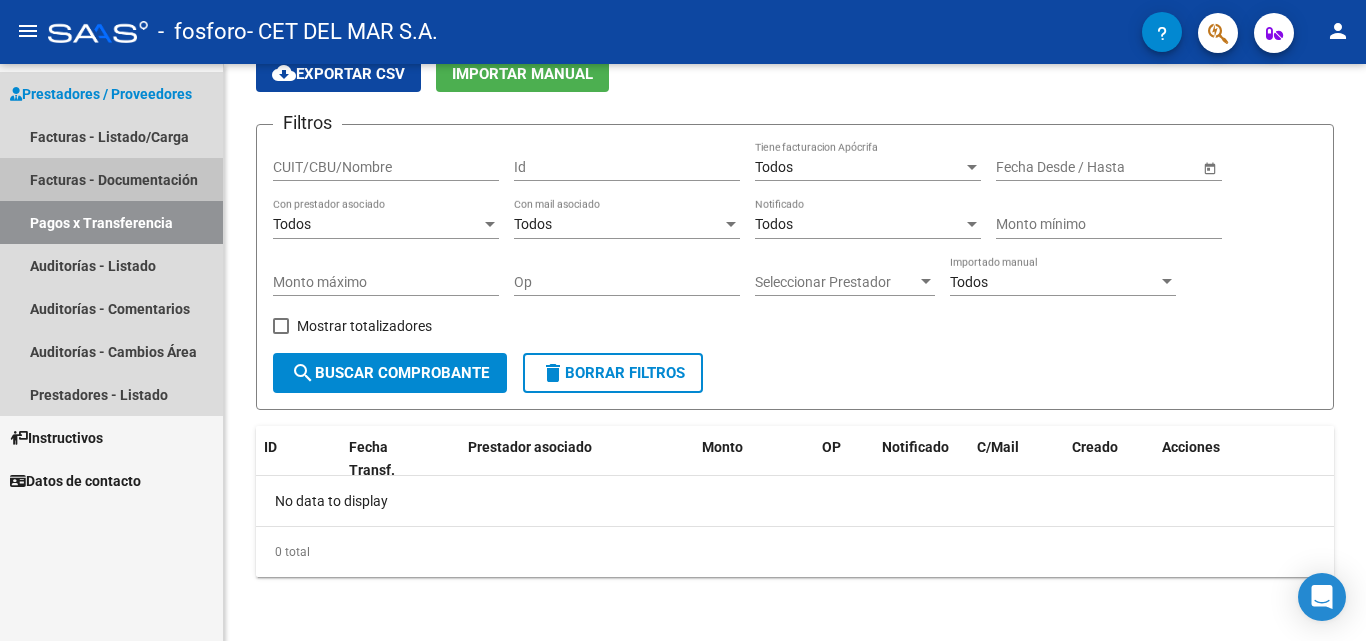 click on "Facturas - Documentación" at bounding box center [111, 179] 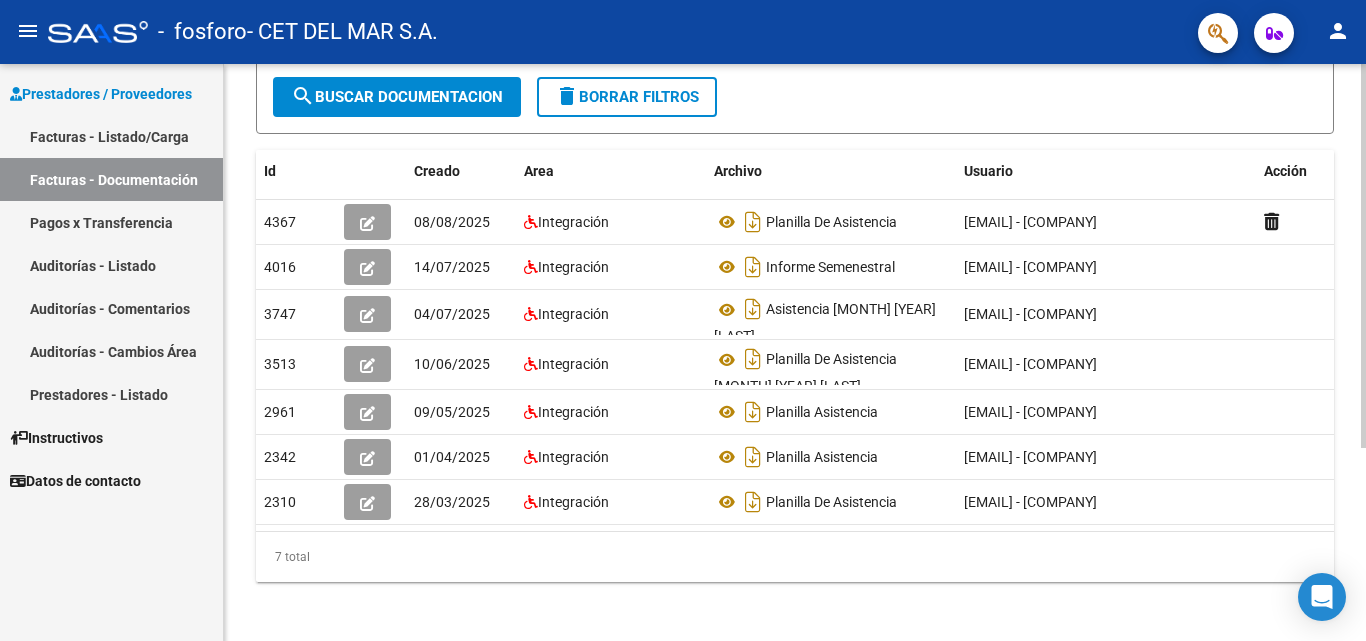 scroll, scrollTop: 291, scrollLeft: 0, axis: vertical 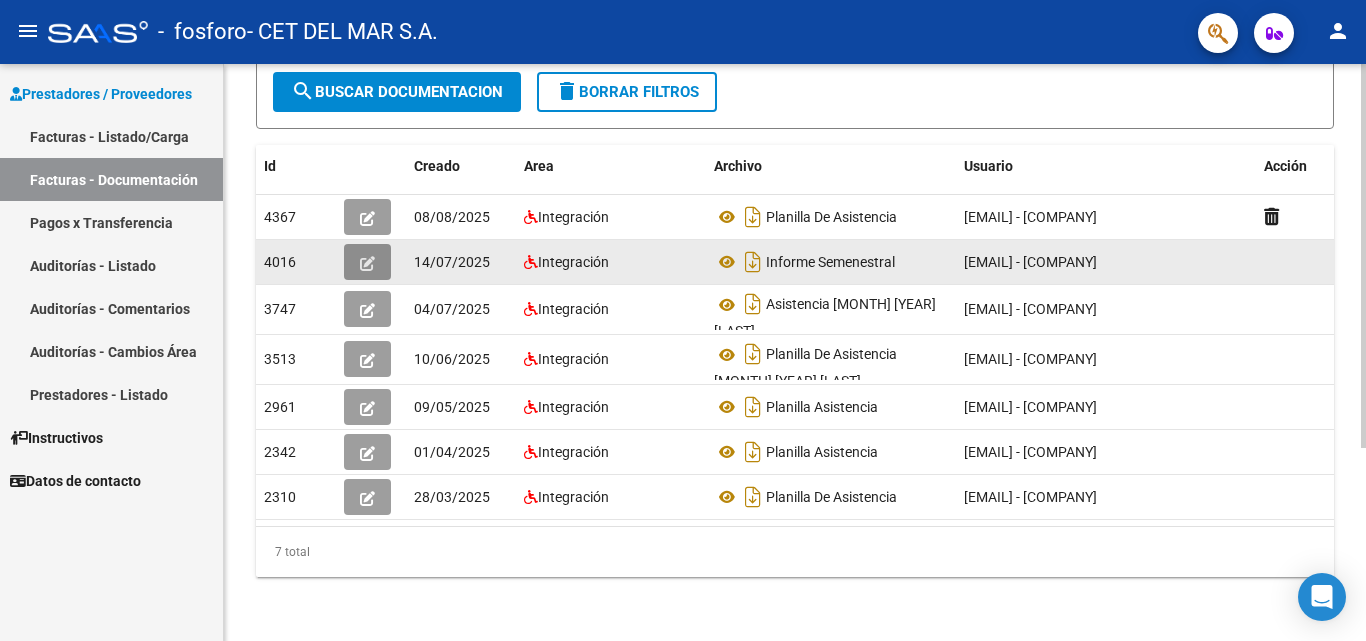 click 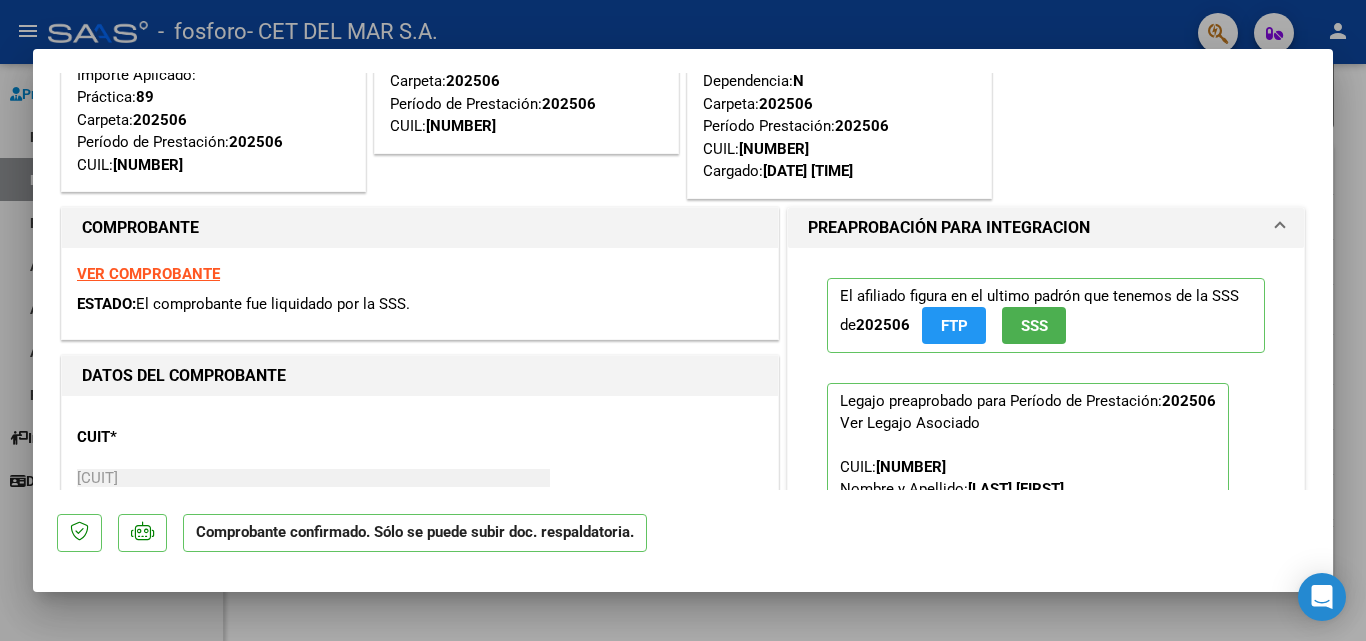 scroll, scrollTop: 0, scrollLeft: 0, axis: both 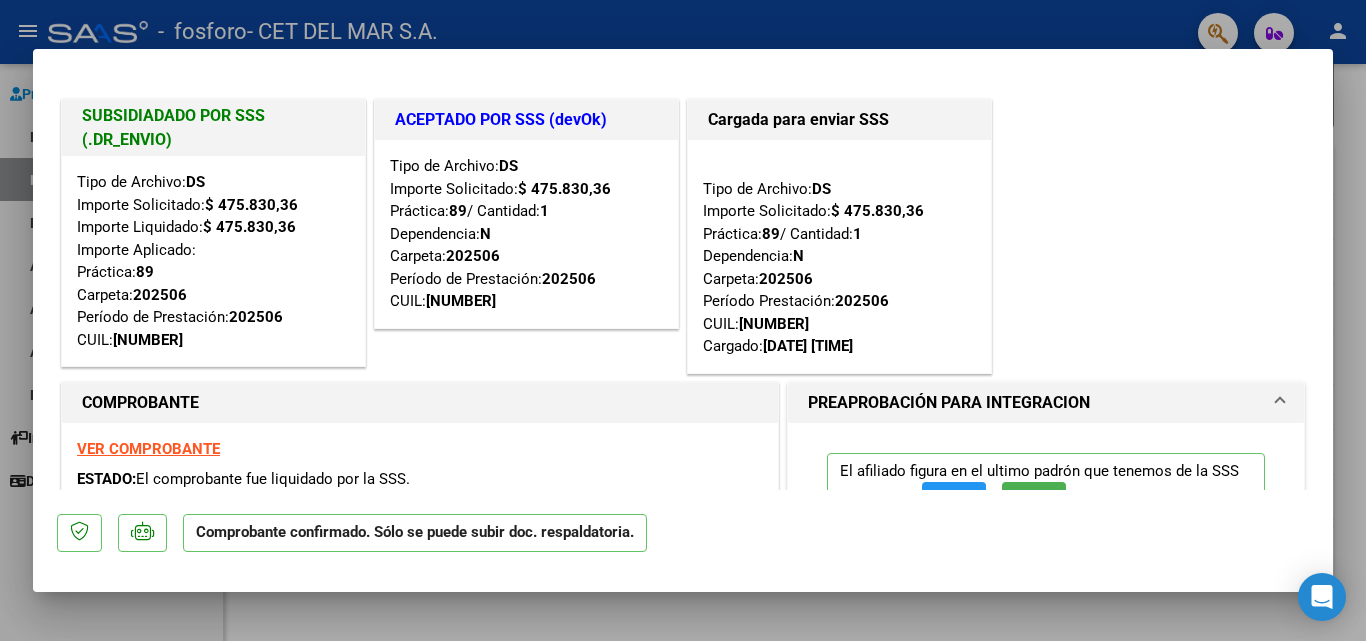 click at bounding box center (683, 320) 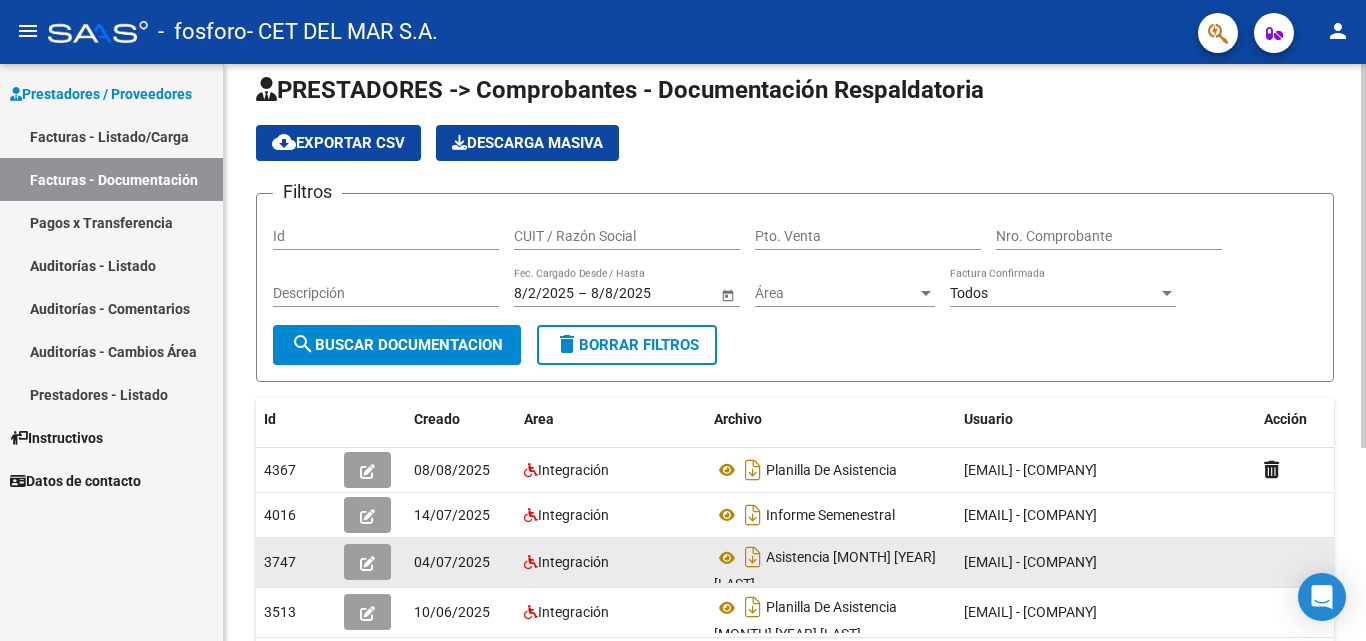 scroll, scrollTop: 0, scrollLeft: 0, axis: both 